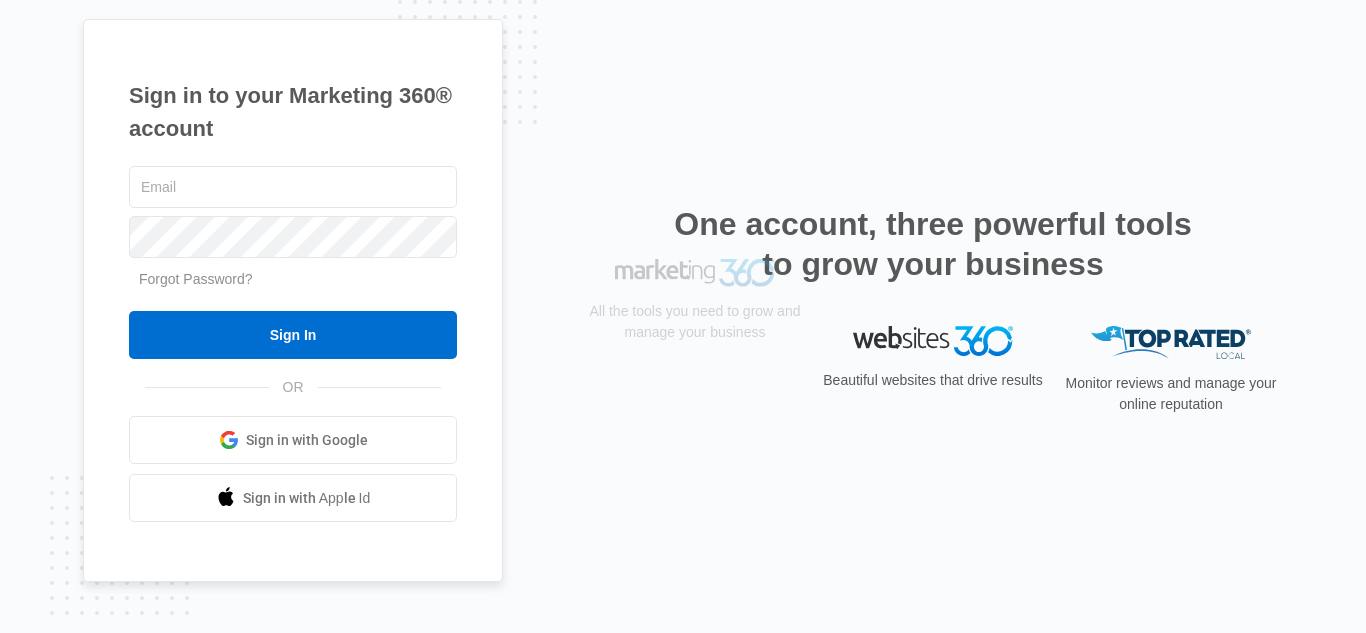 scroll, scrollTop: 0, scrollLeft: 0, axis: both 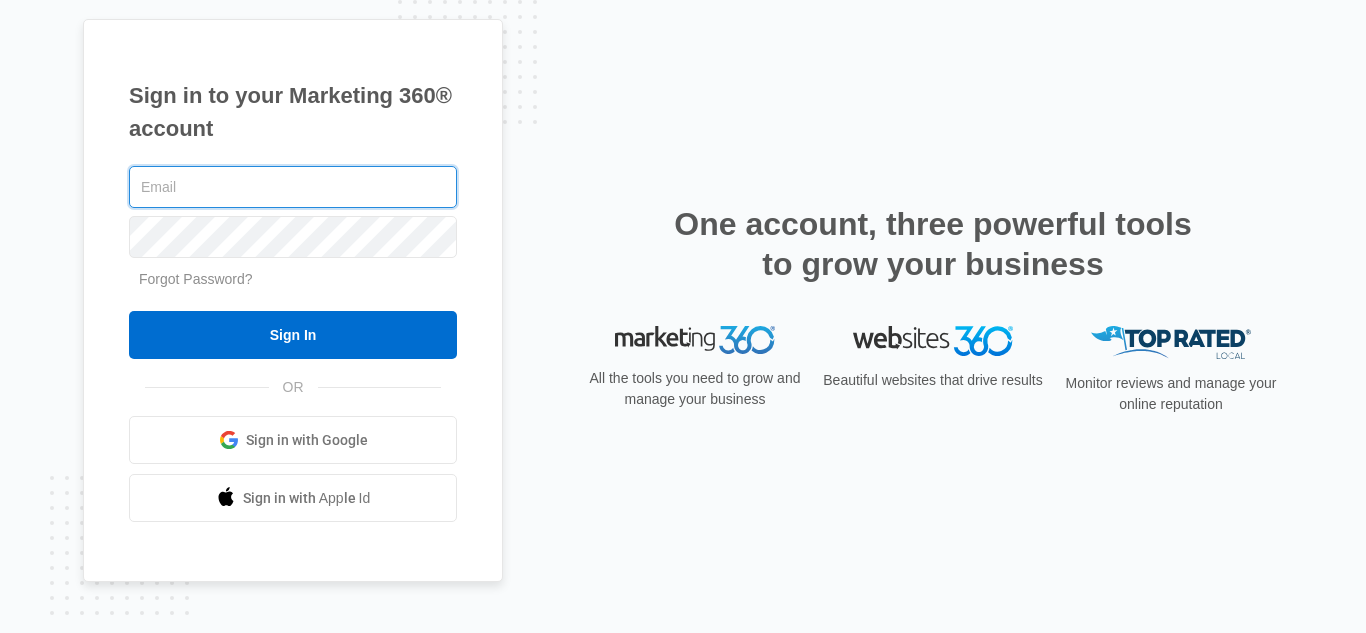 click at bounding box center [293, 187] 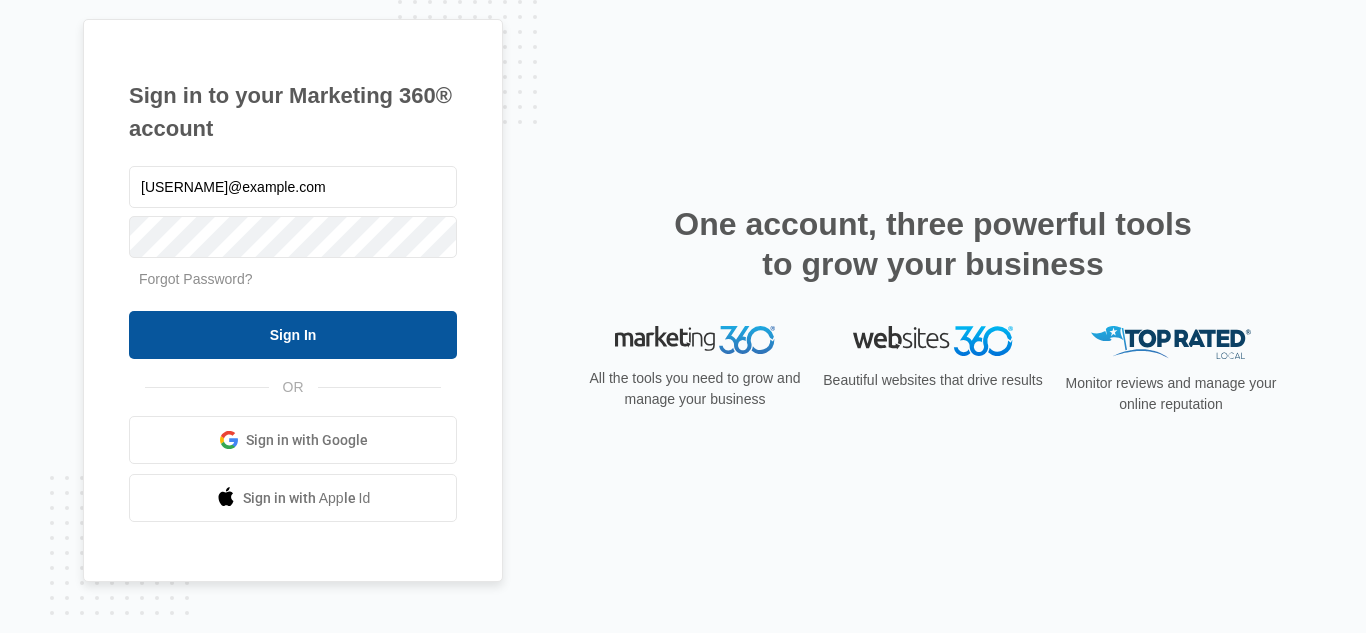 click on "Sign In" at bounding box center (293, 335) 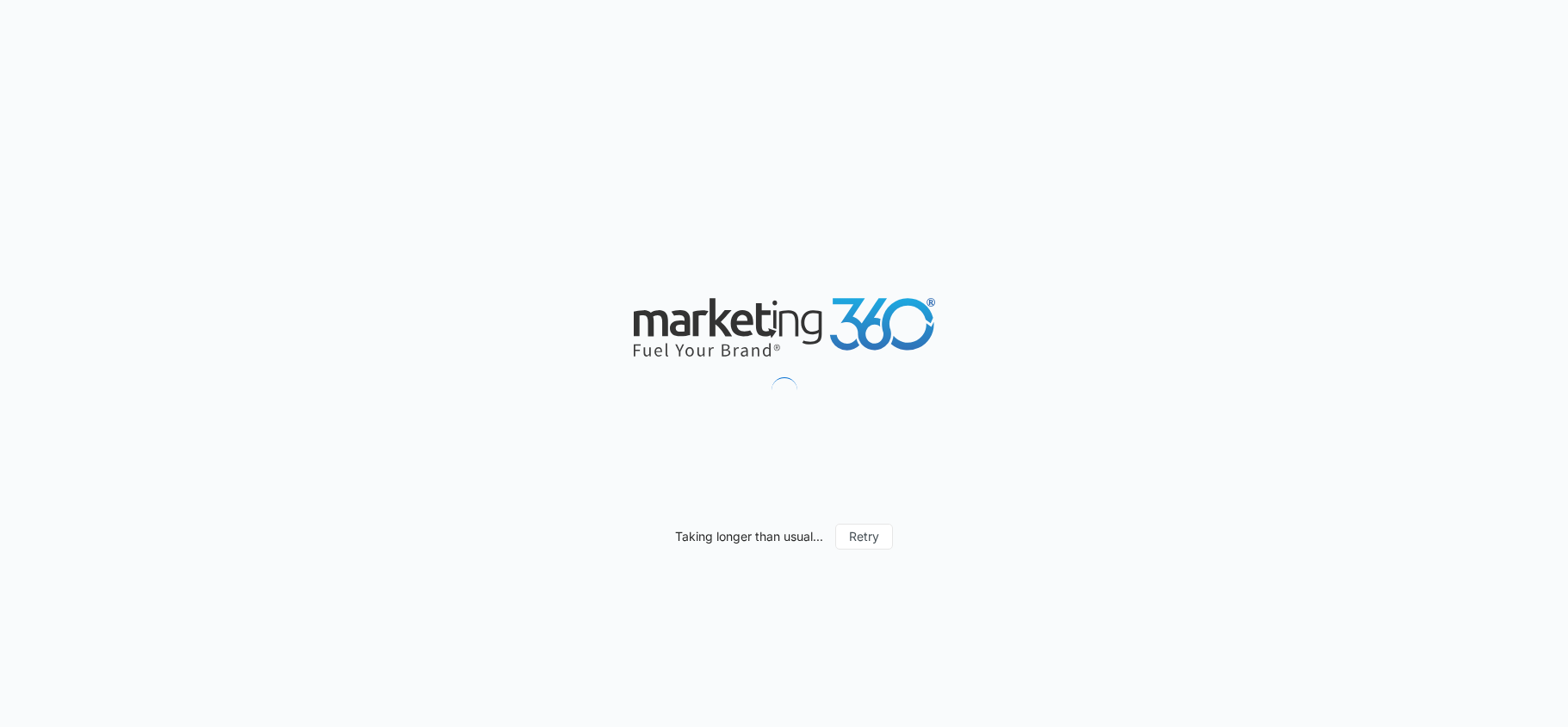 scroll, scrollTop: 0, scrollLeft: 0, axis: both 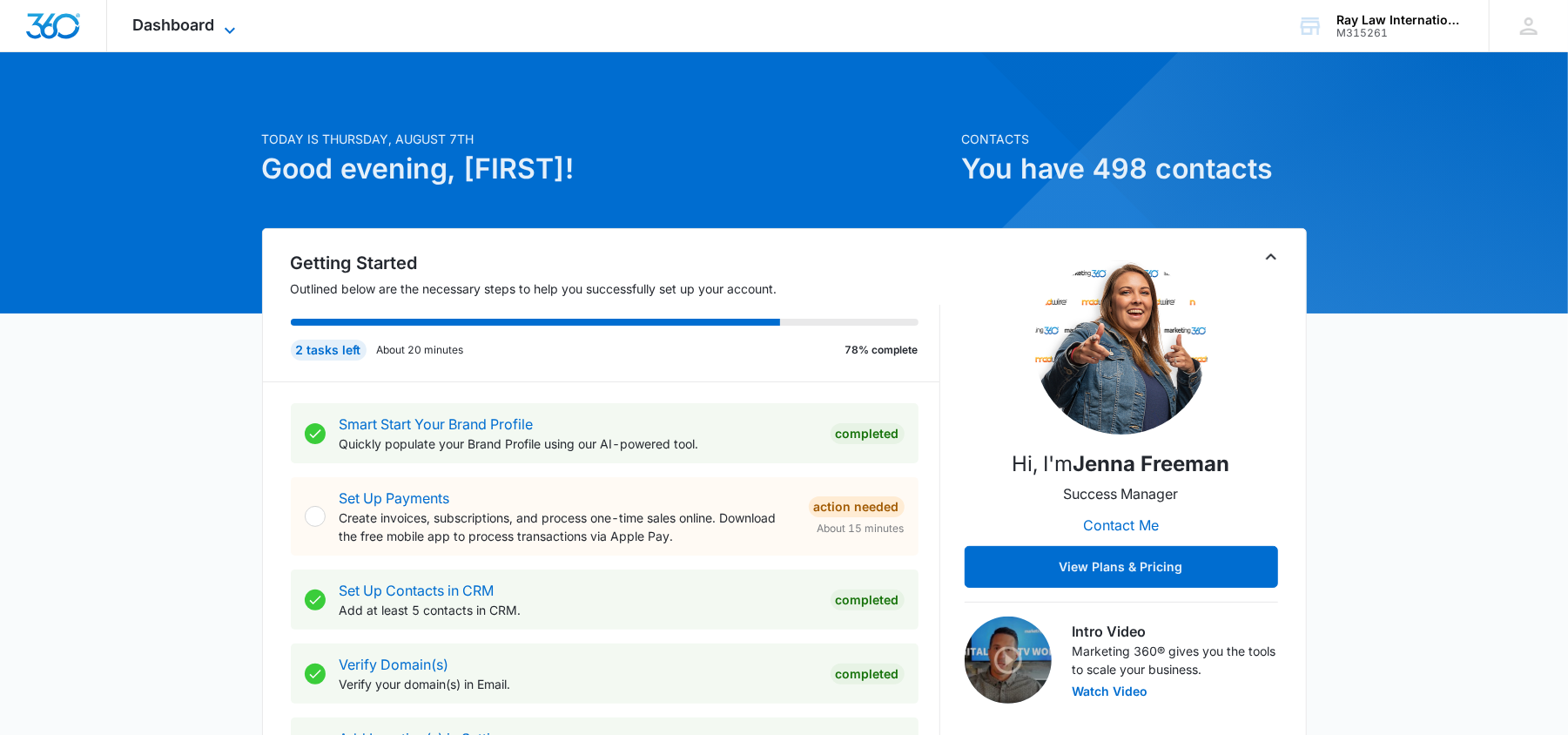 click on "Dashboard" at bounding box center (174, 24) 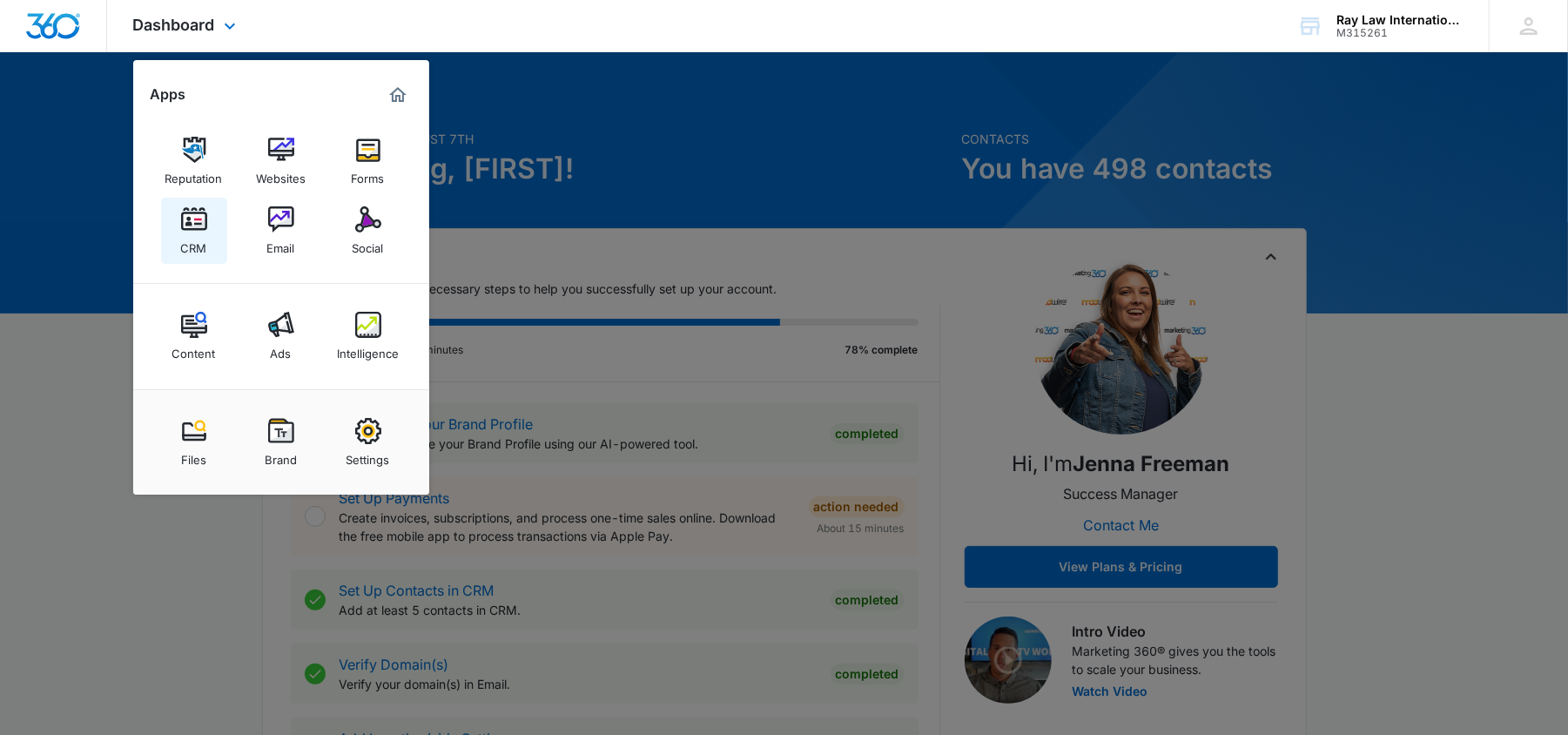 click on "CRM" at bounding box center [194, 231] 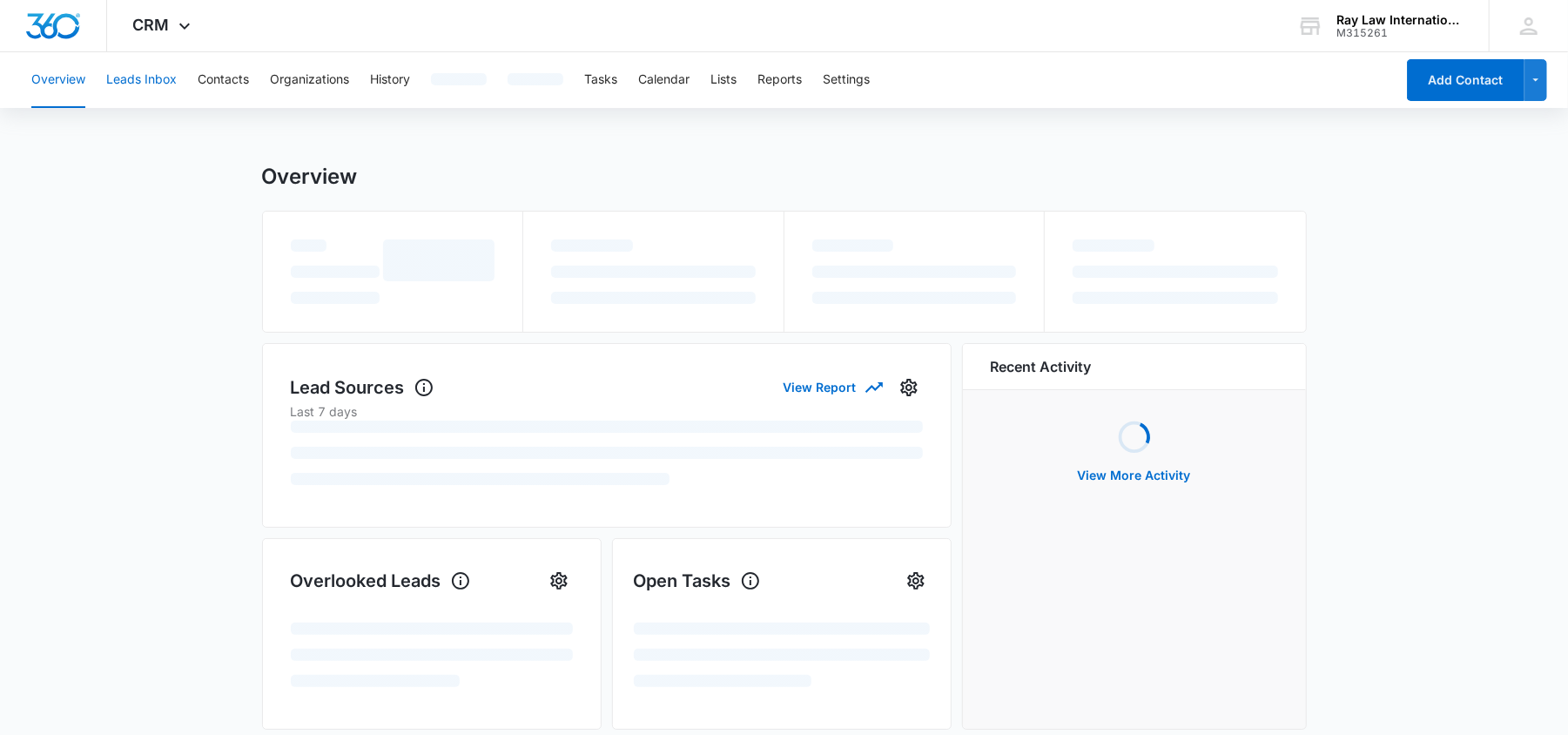 click on "Leads Inbox" at bounding box center (141, 80) 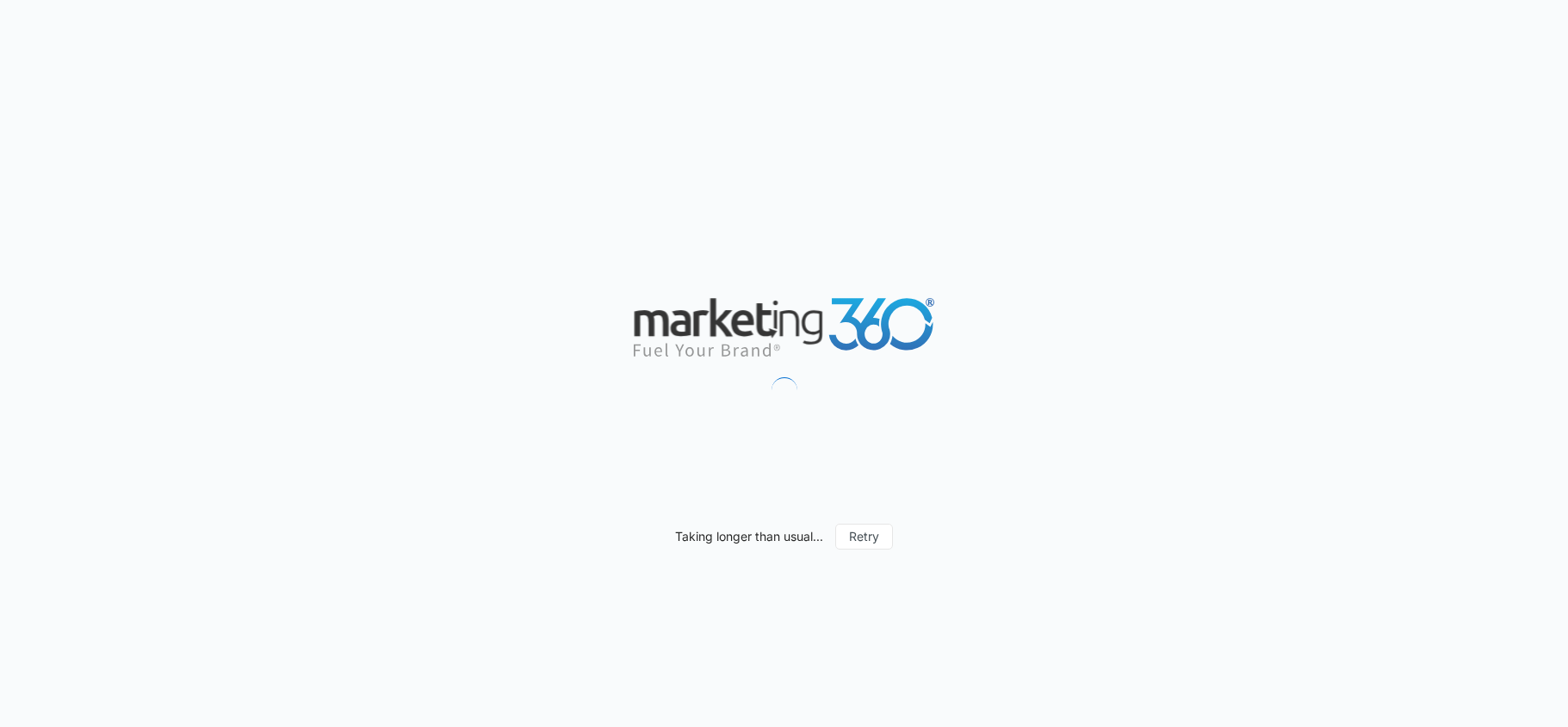 scroll, scrollTop: 0, scrollLeft: 0, axis: both 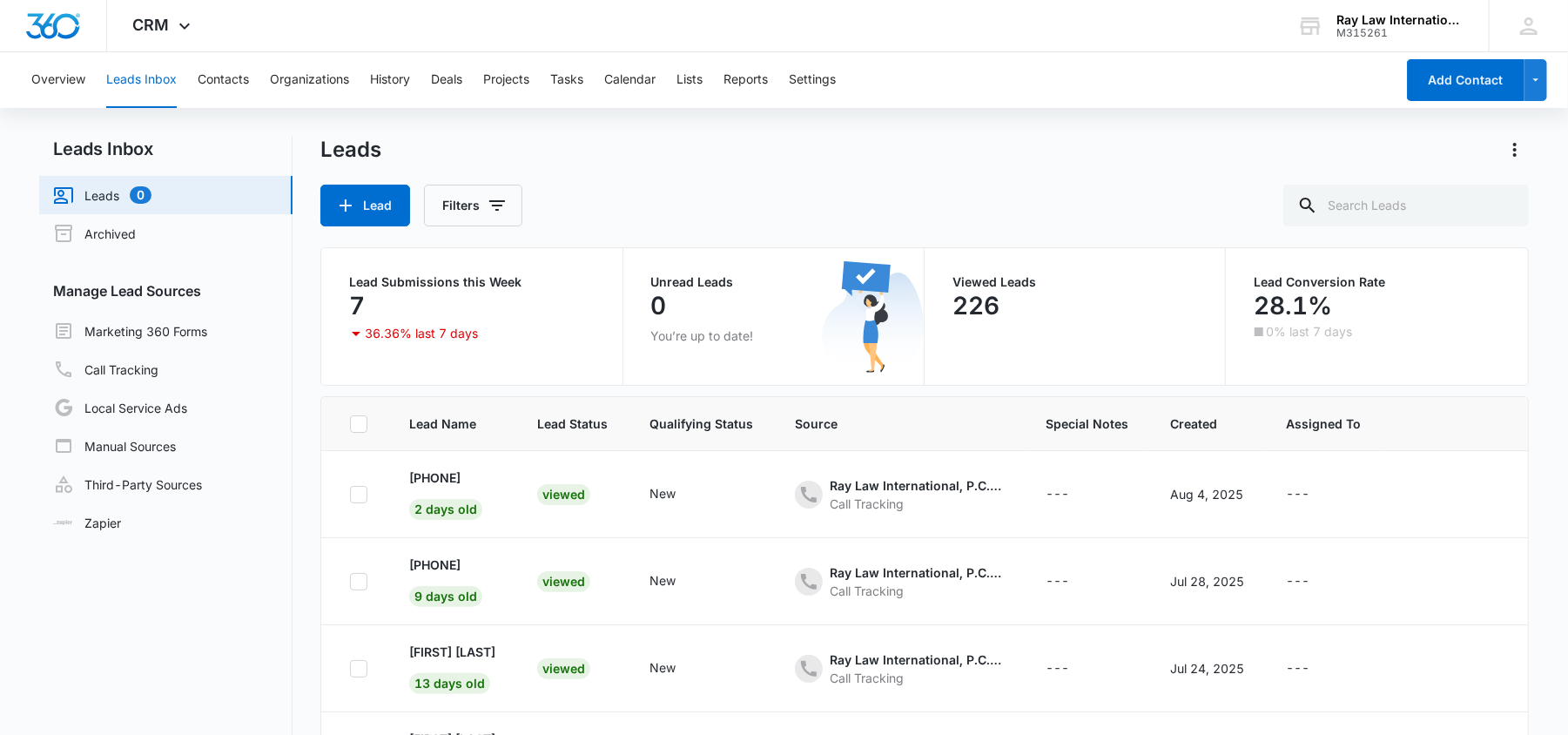 click on "Overview Leads Inbox Contacts Organizations History Deals Projects Tasks Calendar Lists Reports Settings" at bounding box center (708, 80) 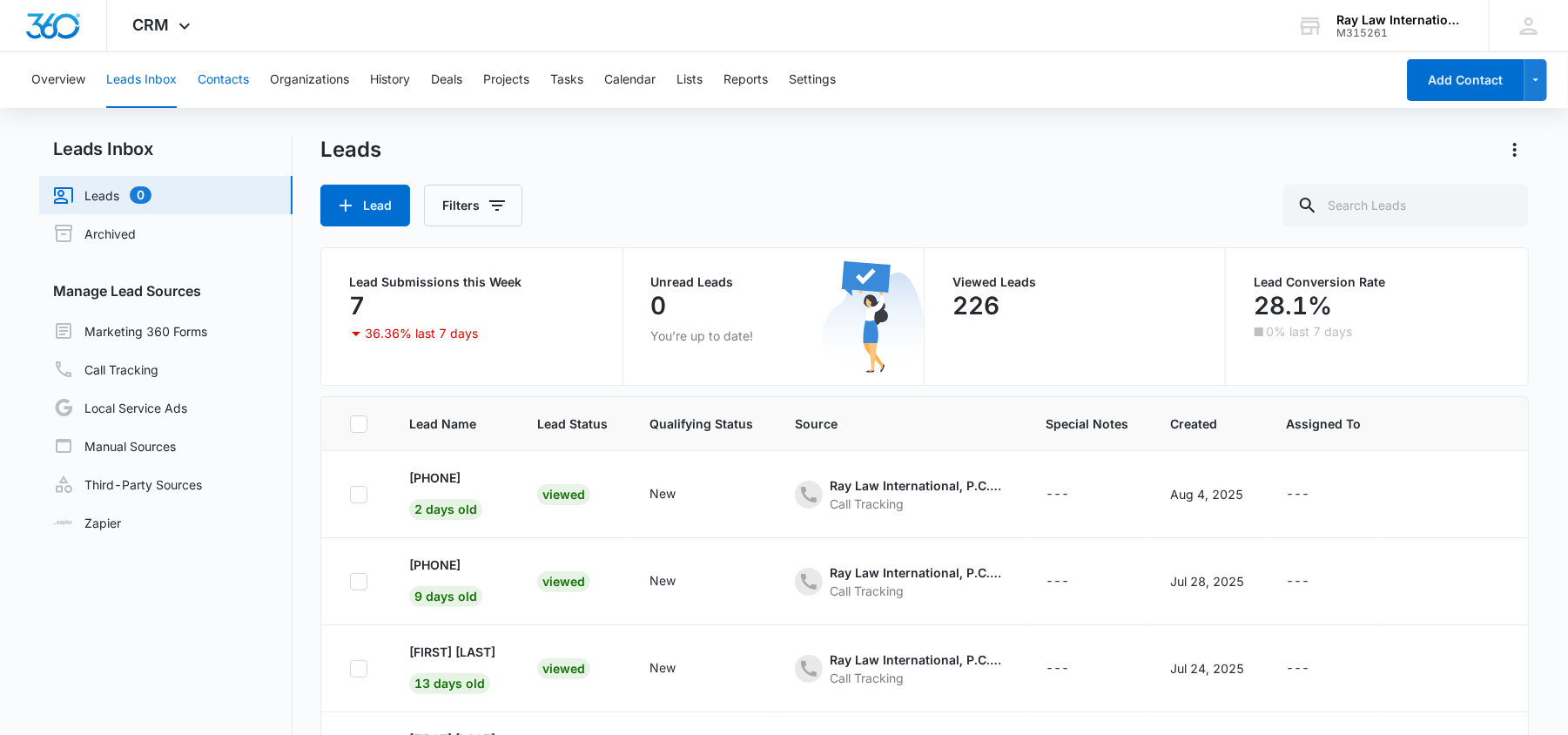 click on "Contacts" at bounding box center [223, 80] 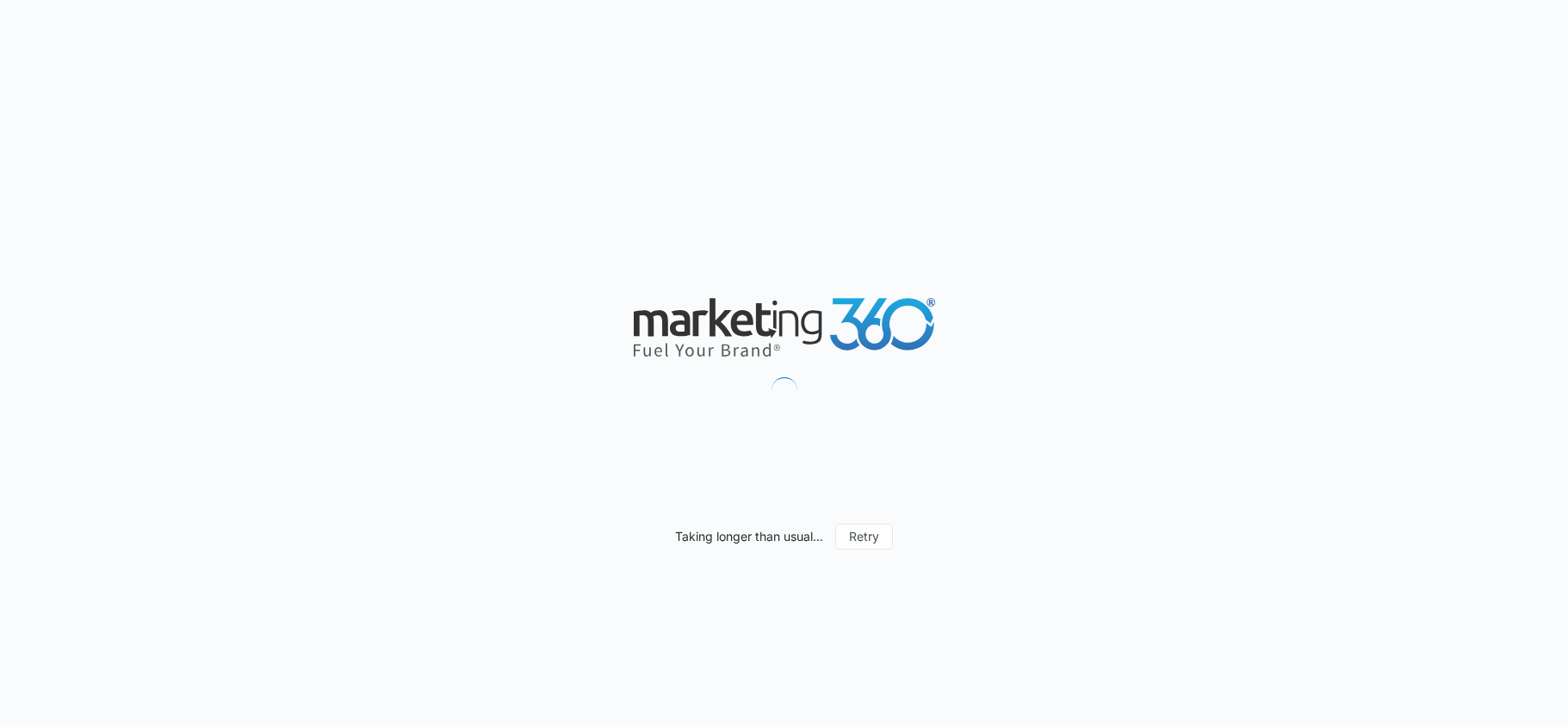 scroll, scrollTop: 0, scrollLeft: 0, axis: both 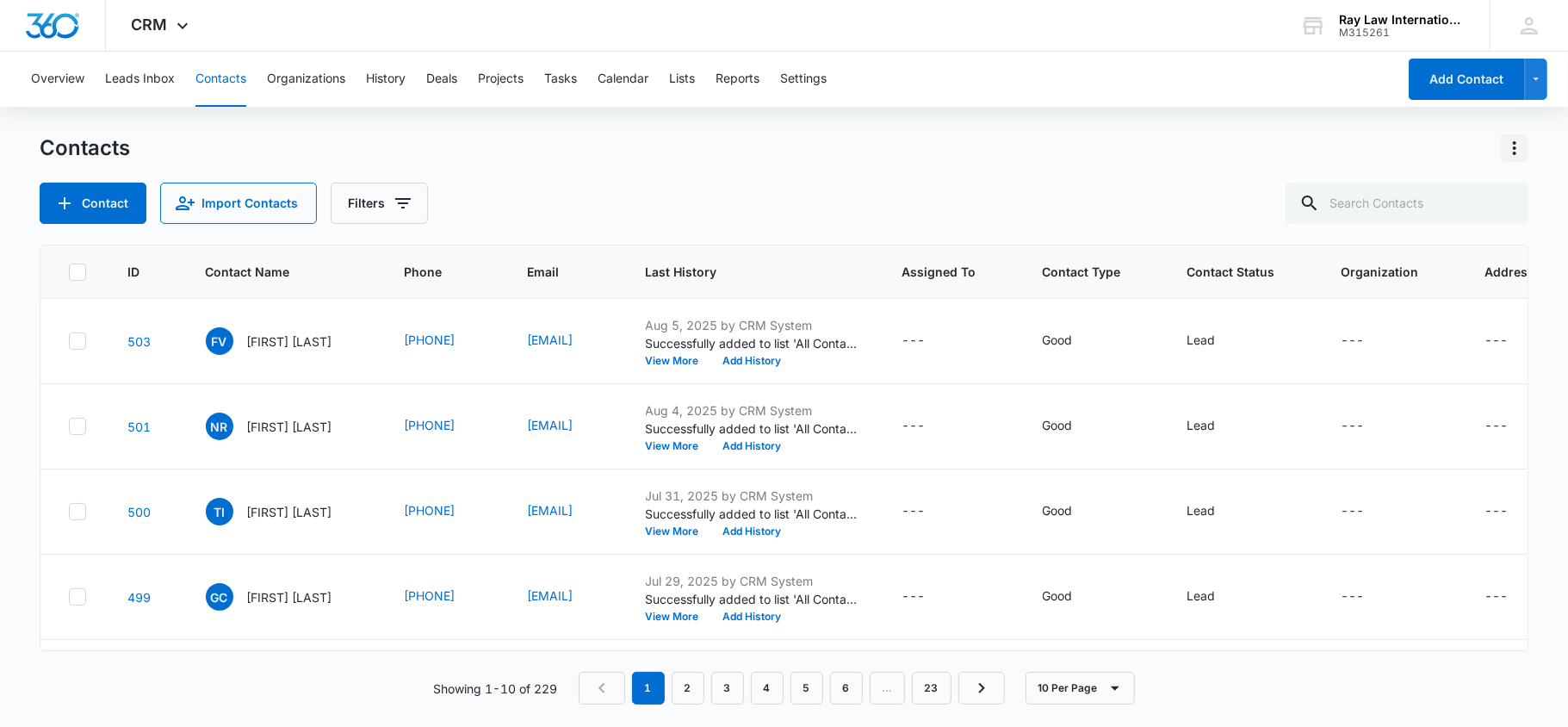 click at bounding box center [1515, 148] 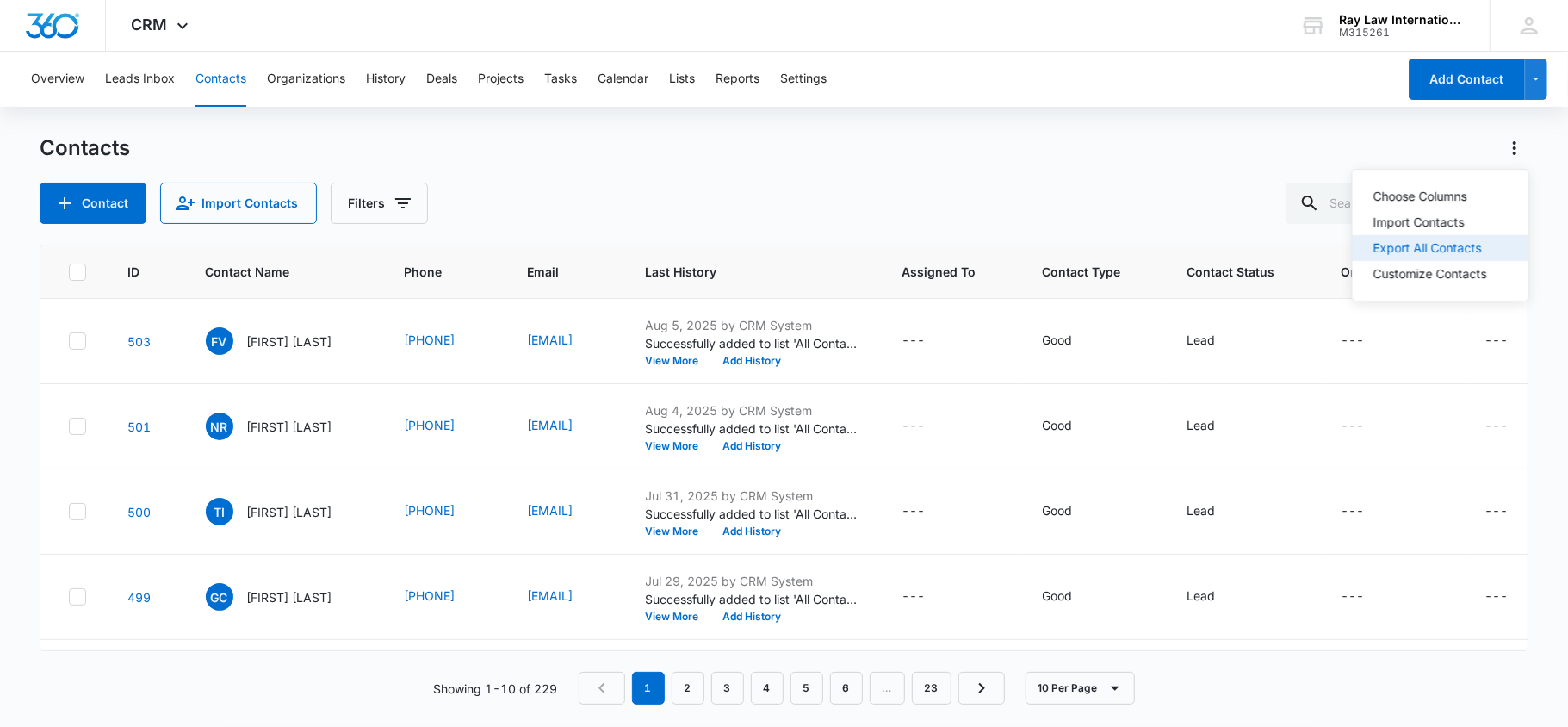 click on "Export All Contacts" at bounding box center [1430, 248] 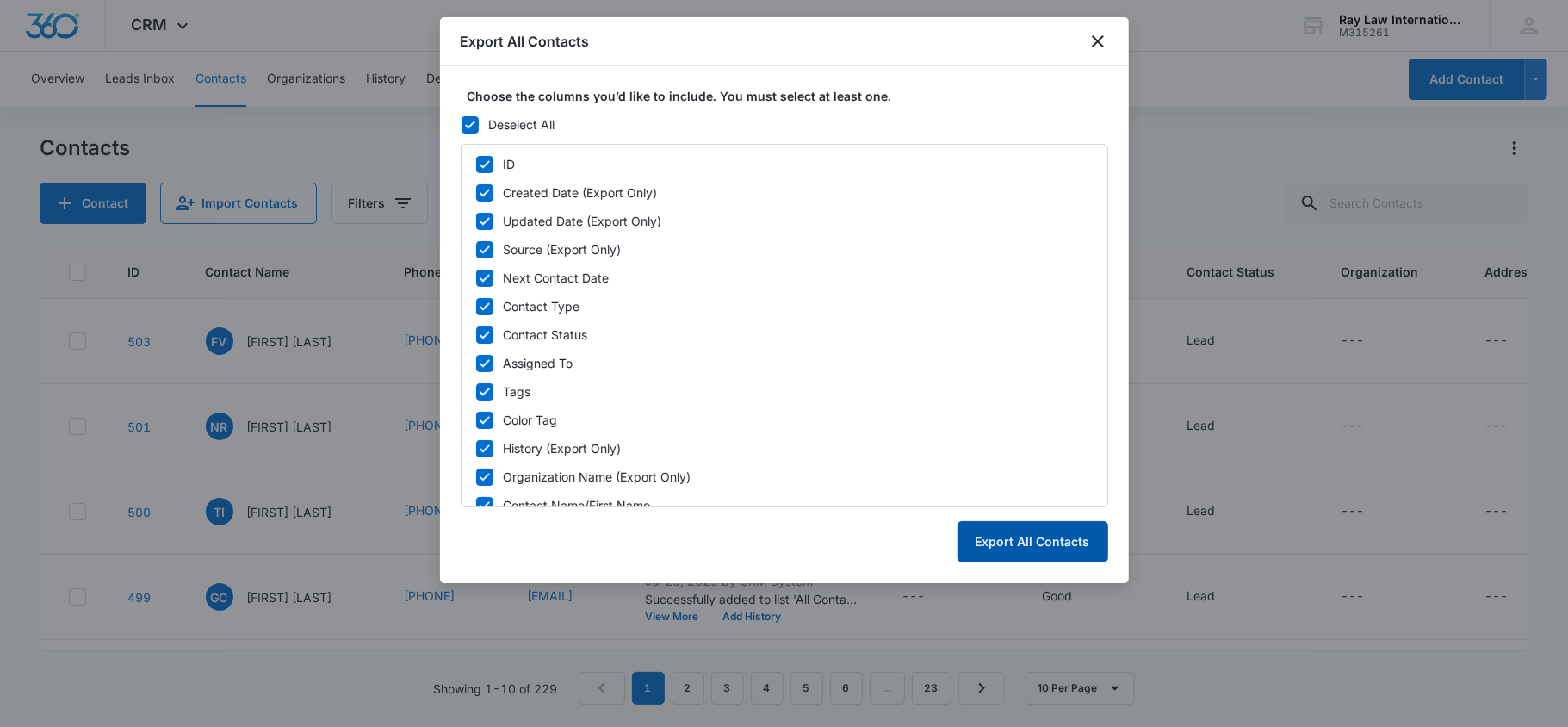click on "Export All Contacts" at bounding box center [1032, 542] 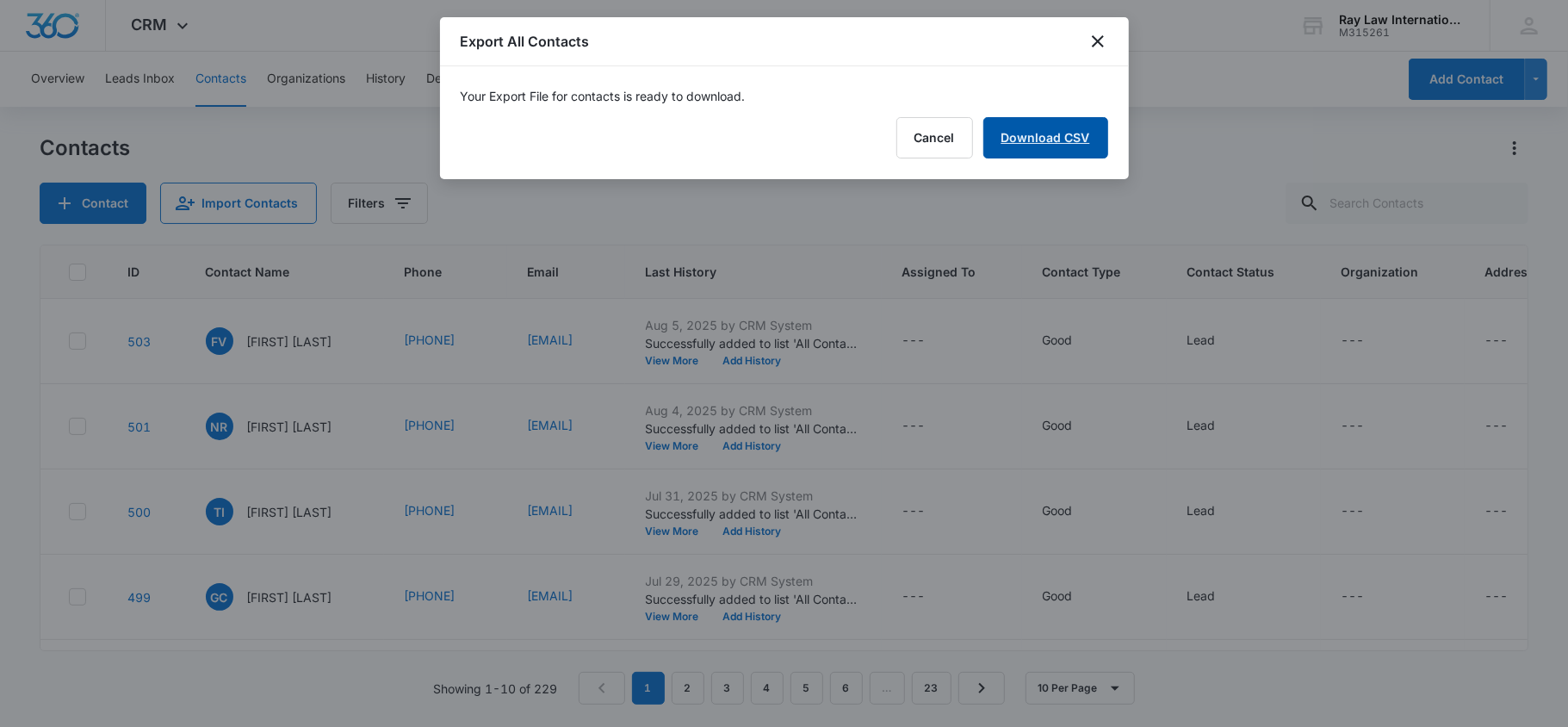click on "Download CSV" at bounding box center (1045, 138) 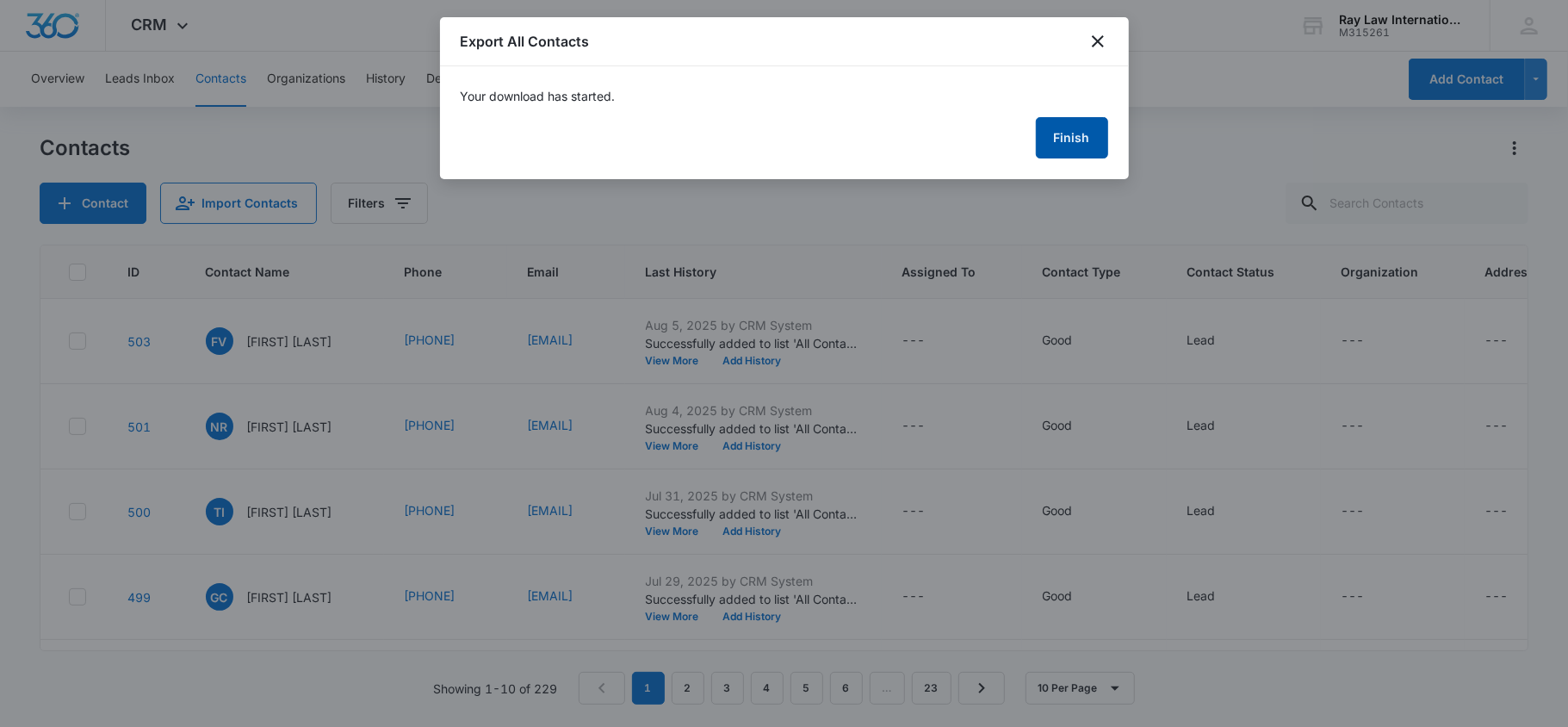 click on "Finish" at bounding box center (1072, 138) 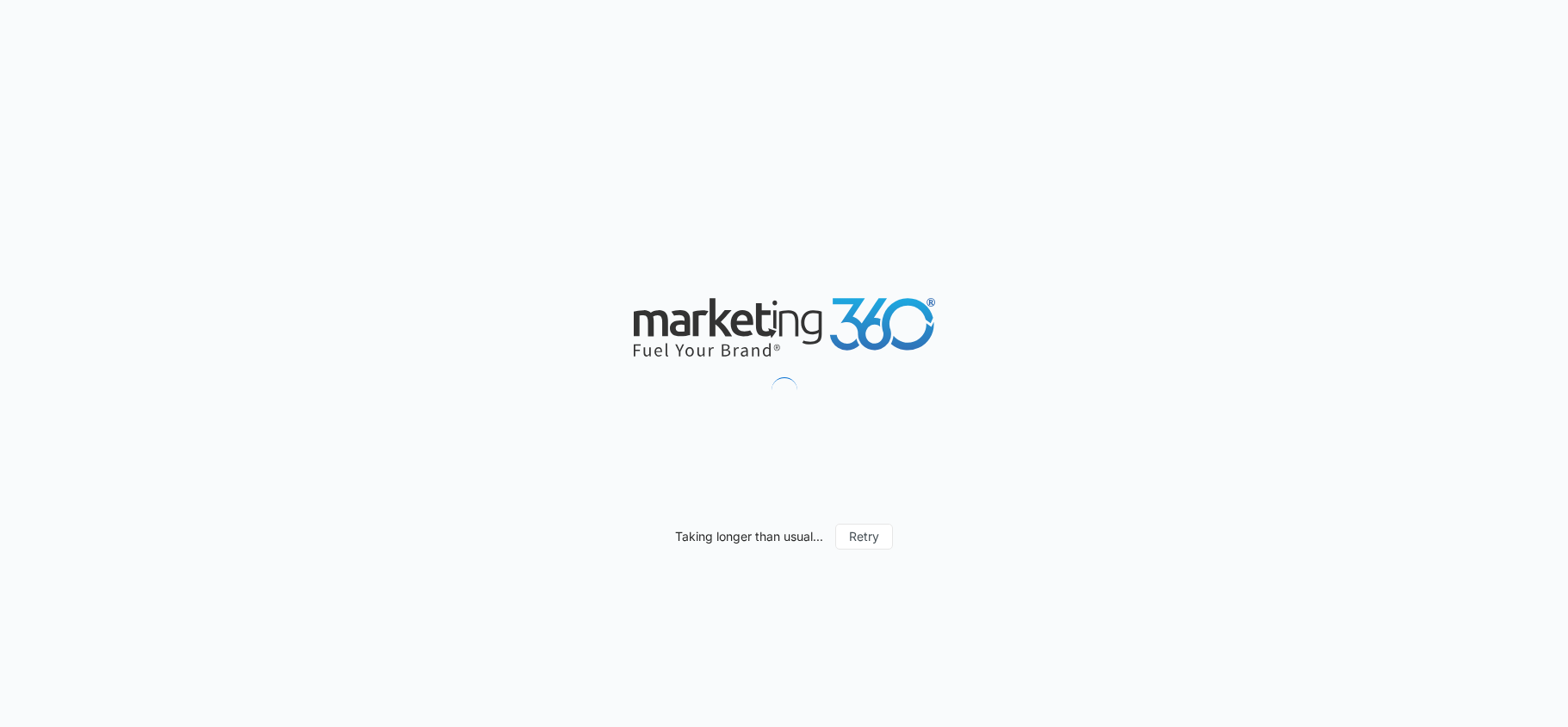 scroll, scrollTop: 0, scrollLeft: 0, axis: both 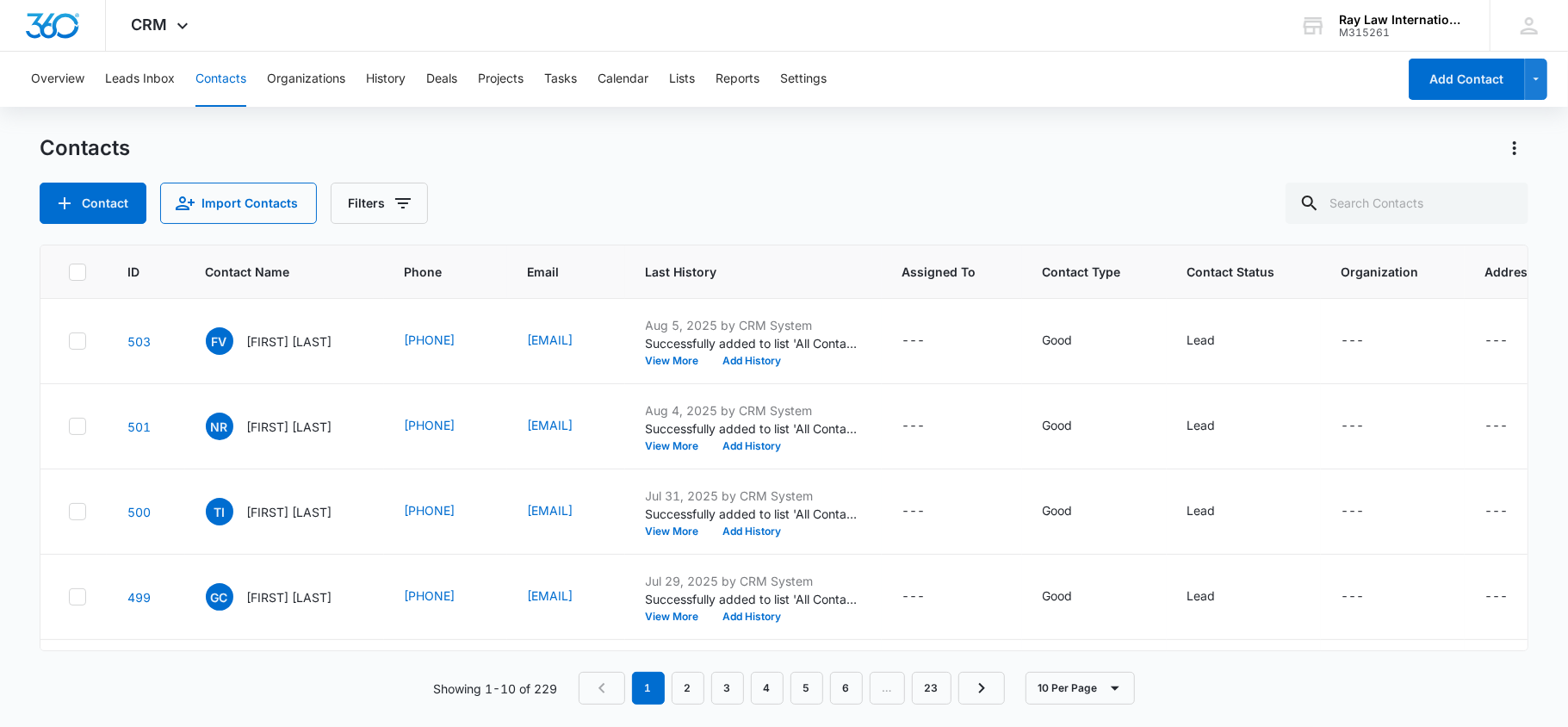 click on "Overview Leads Inbox Contacts Organizations History Deals Projects Tasks Calendar Lists Reports Settings" at bounding box center (709, 79) 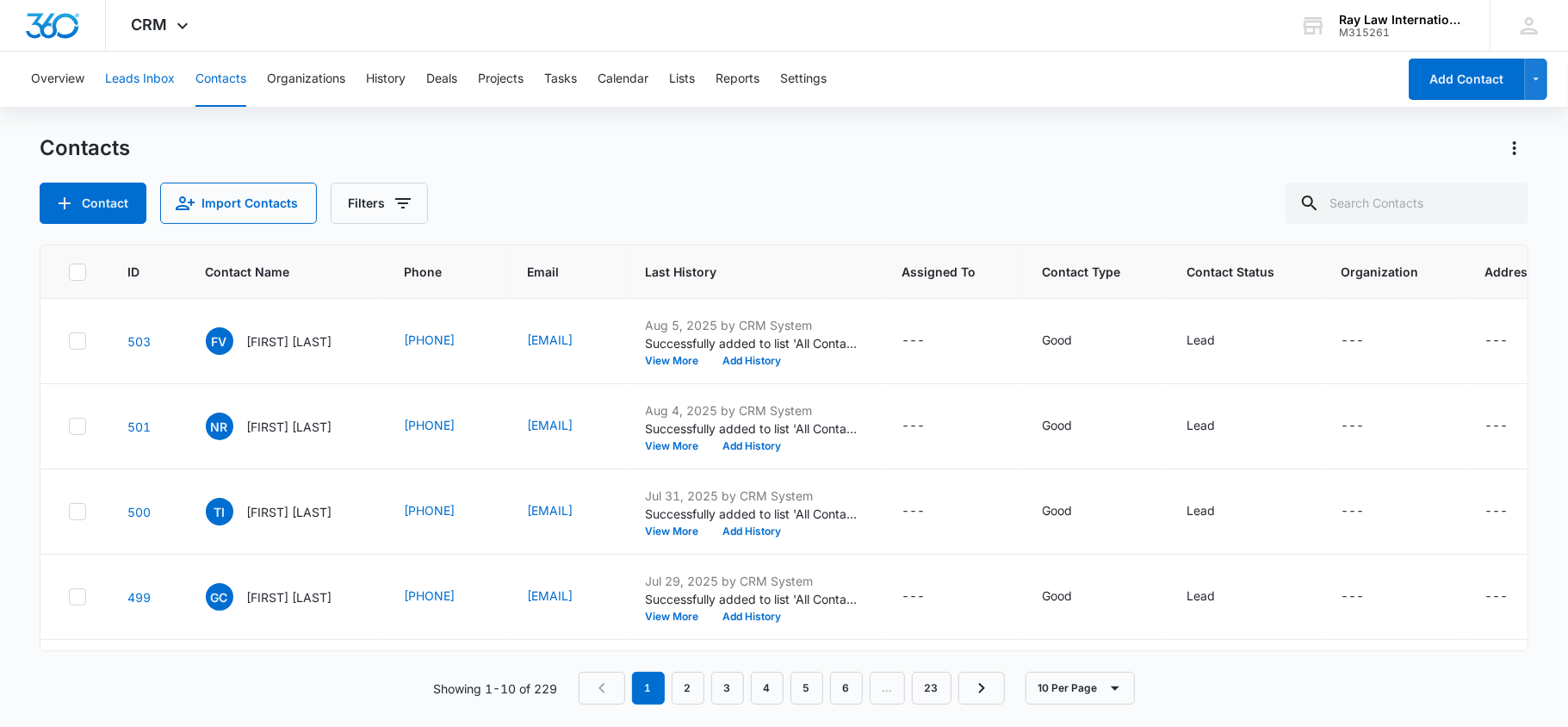 click on "Leads Inbox" at bounding box center (139, 79) 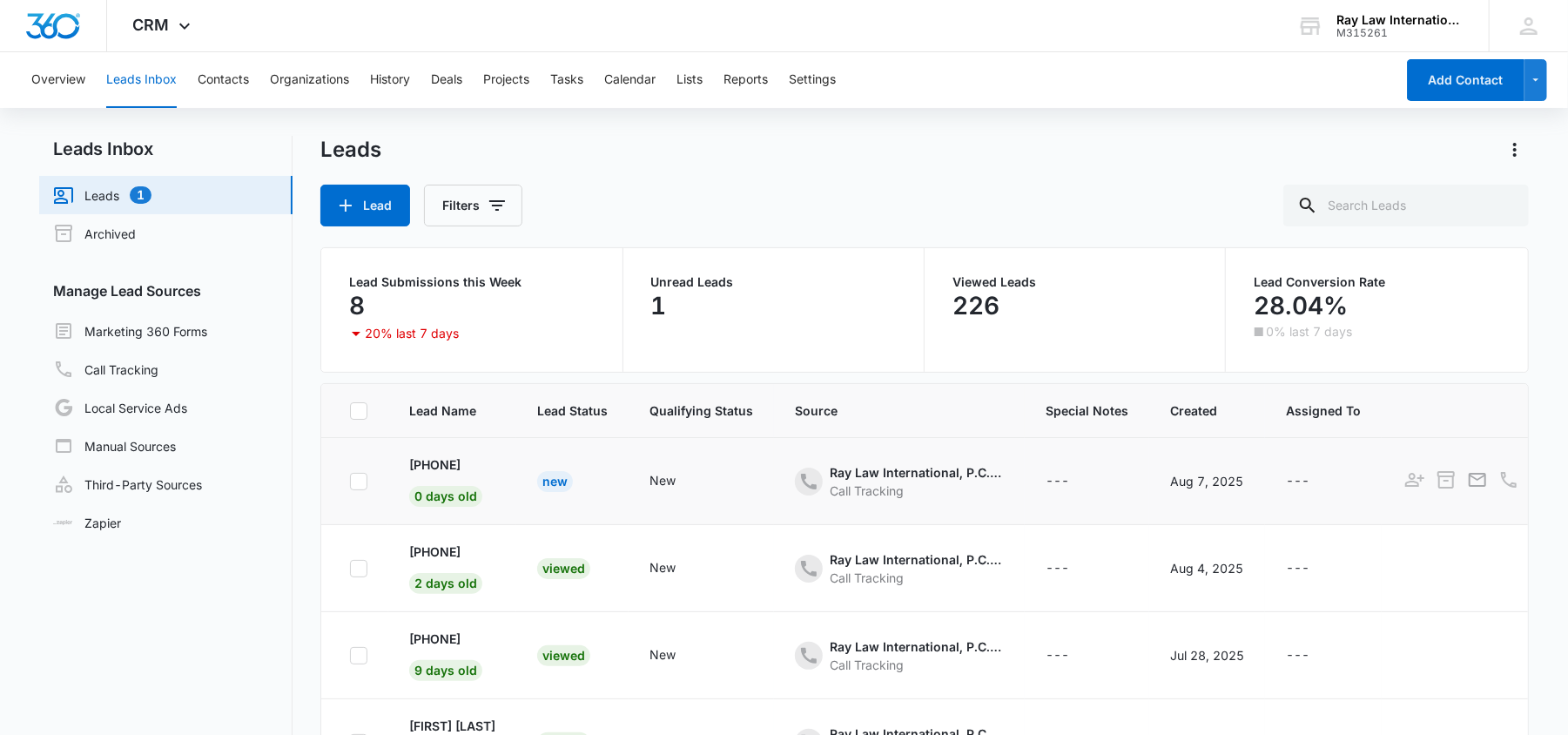 click on "New" at bounding box center (555, 482) 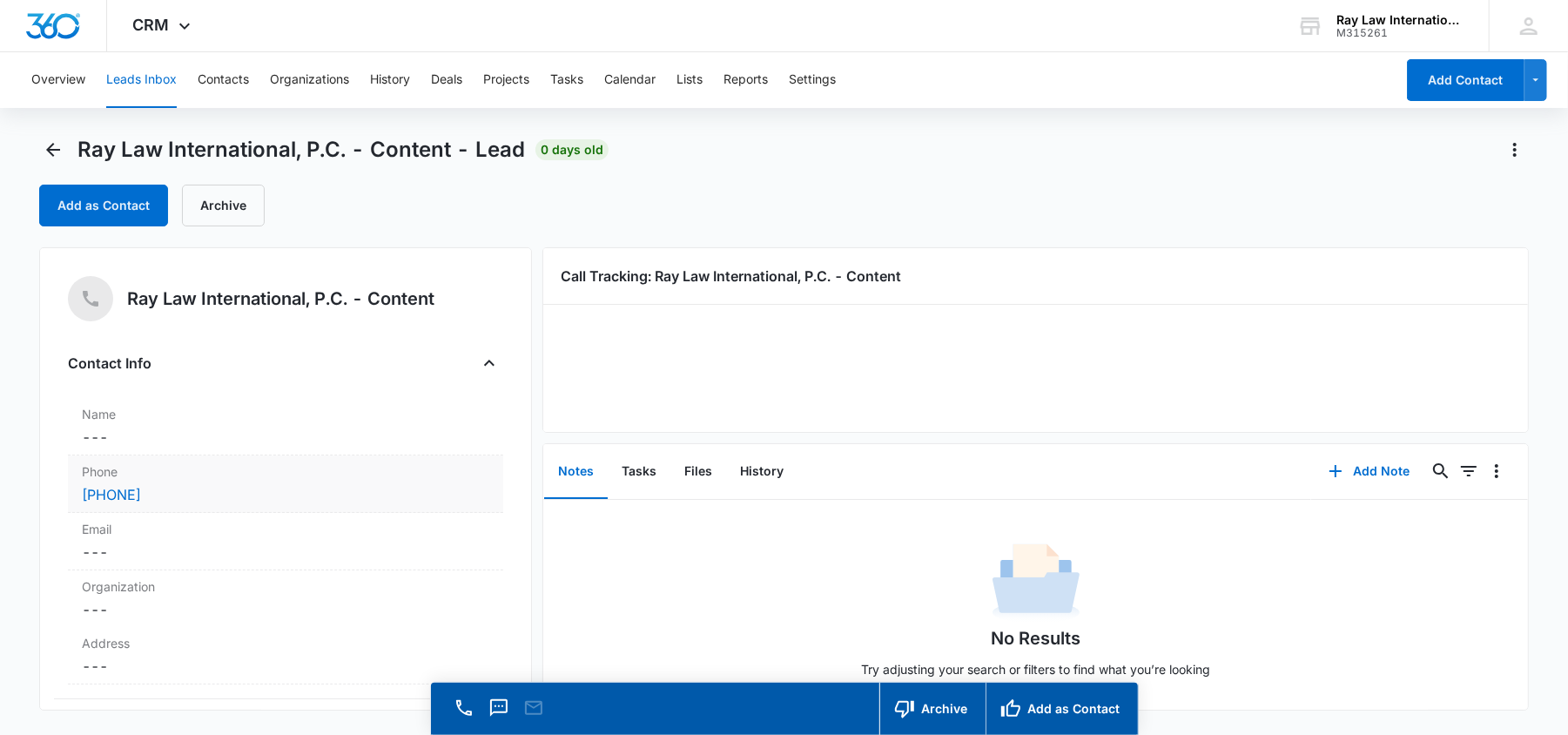 drag, startPoint x: 252, startPoint y: 496, endPoint x: 77, endPoint y: 499, distance: 175.02571 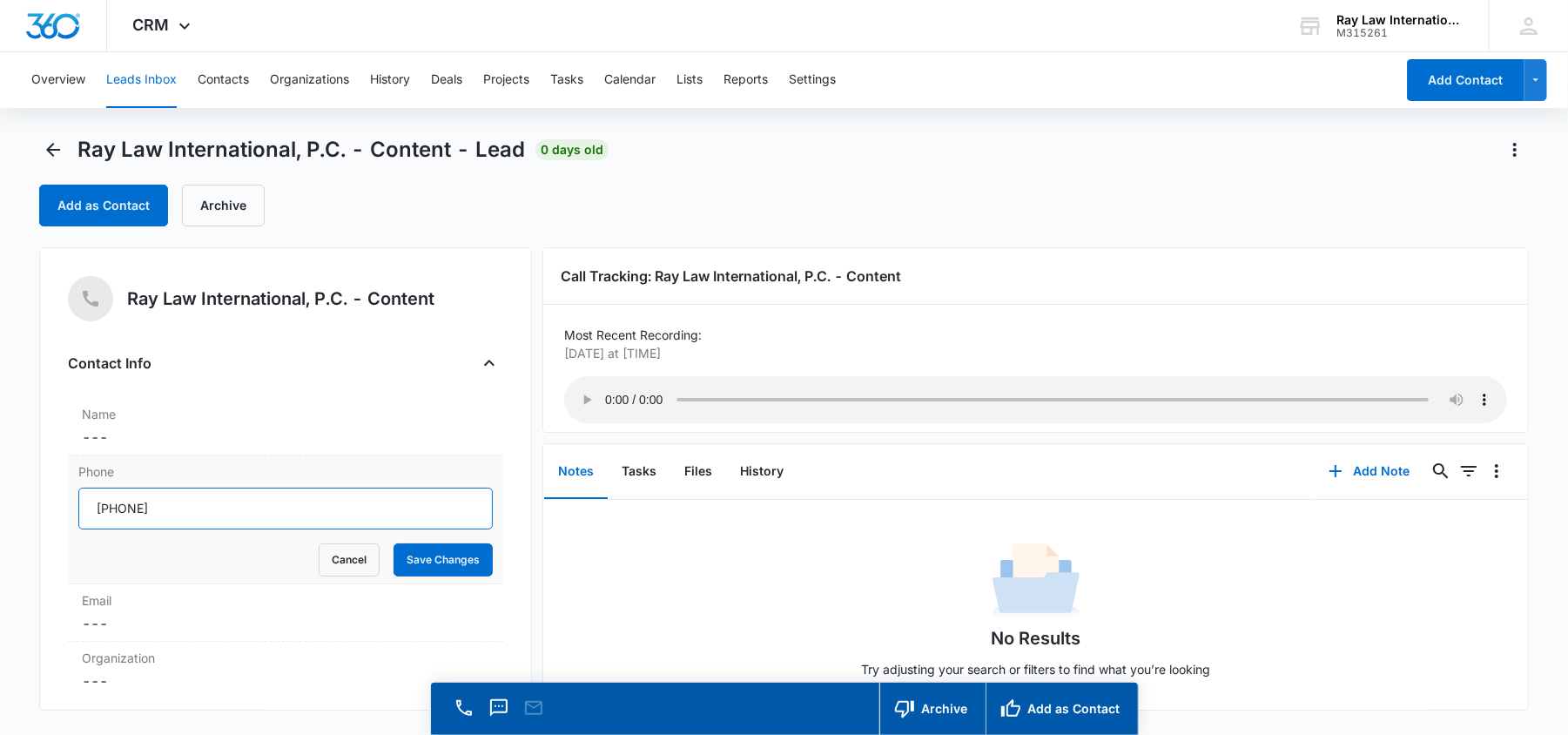 drag, startPoint x: 231, startPoint y: 514, endPoint x: 116, endPoint y: 514, distance: 115 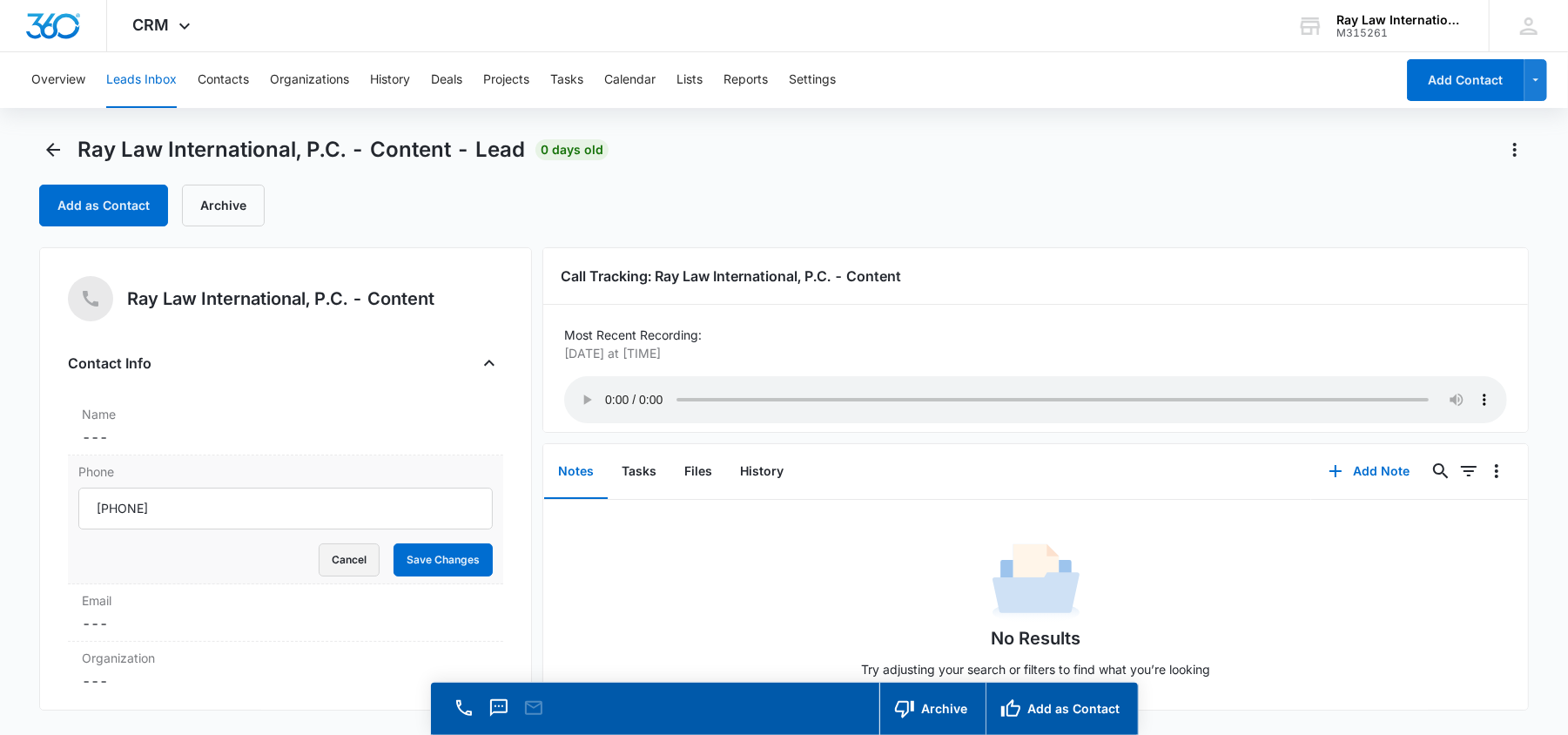click on "Cancel" at bounding box center (349, 560) 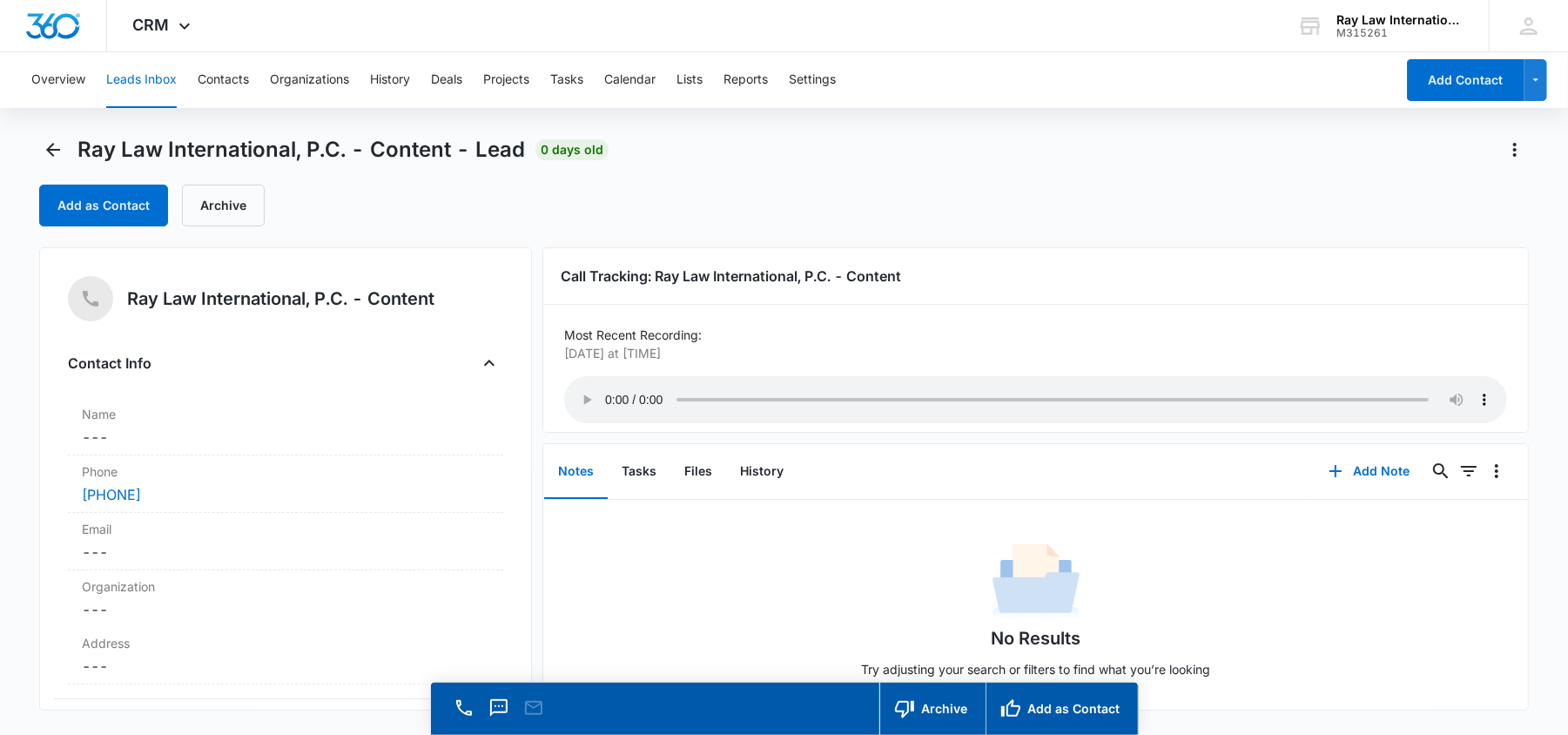 type 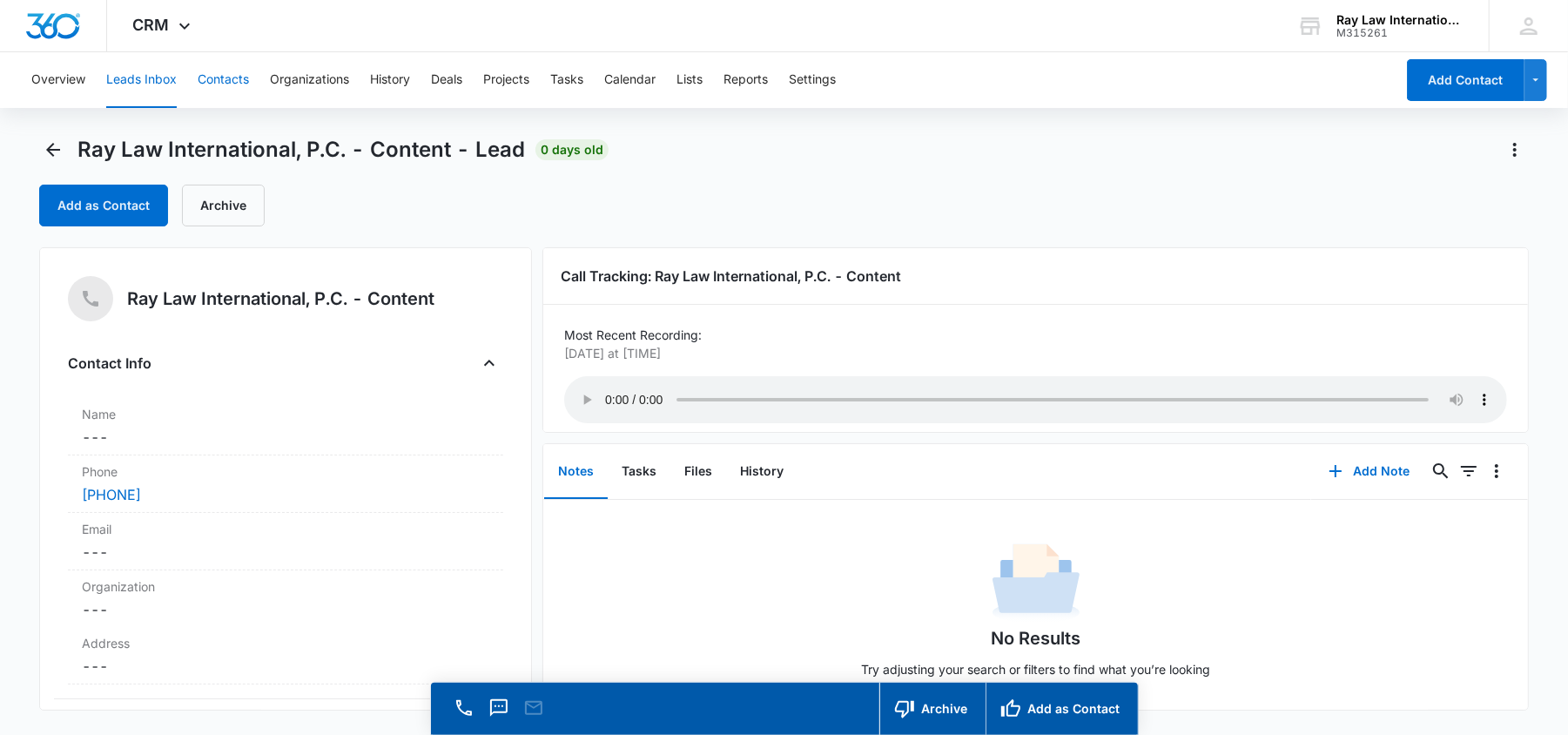 click on "Contacts" at bounding box center (223, 80) 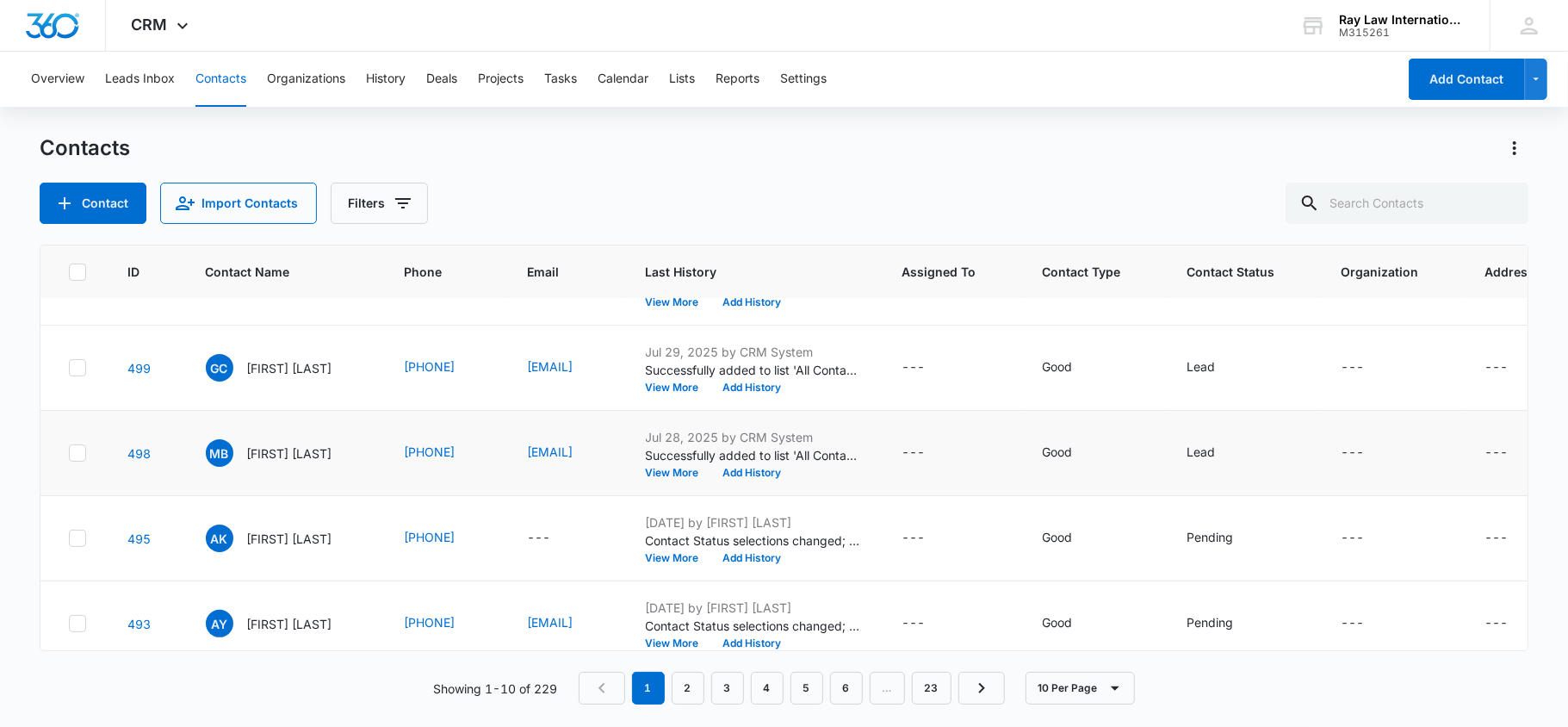 scroll, scrollTop: 345, scrollLeft: 0, axis: vertical 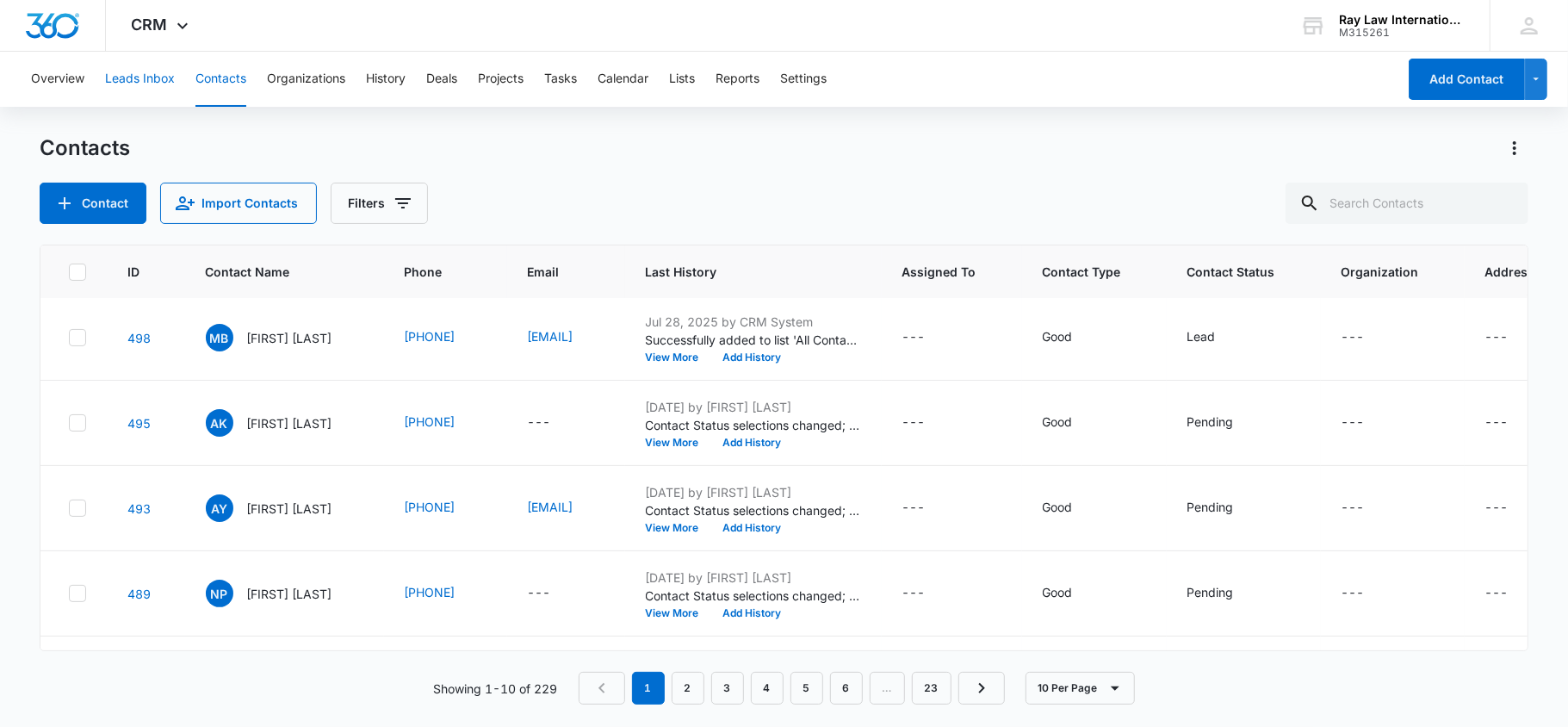 click on "Leads Inbox" at bounding box center [139, 79] 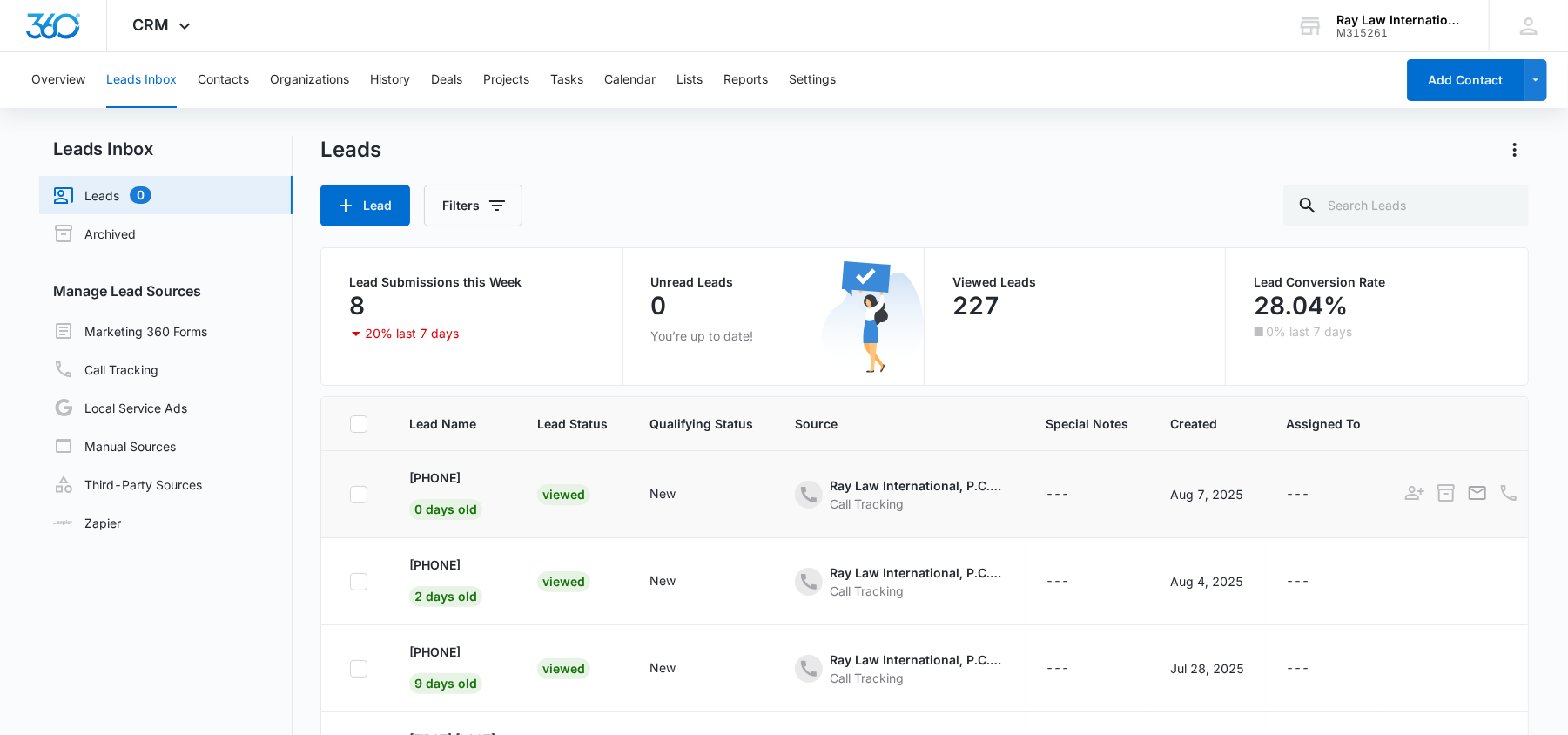click on "Viewed" at bounding box center [563, 495] 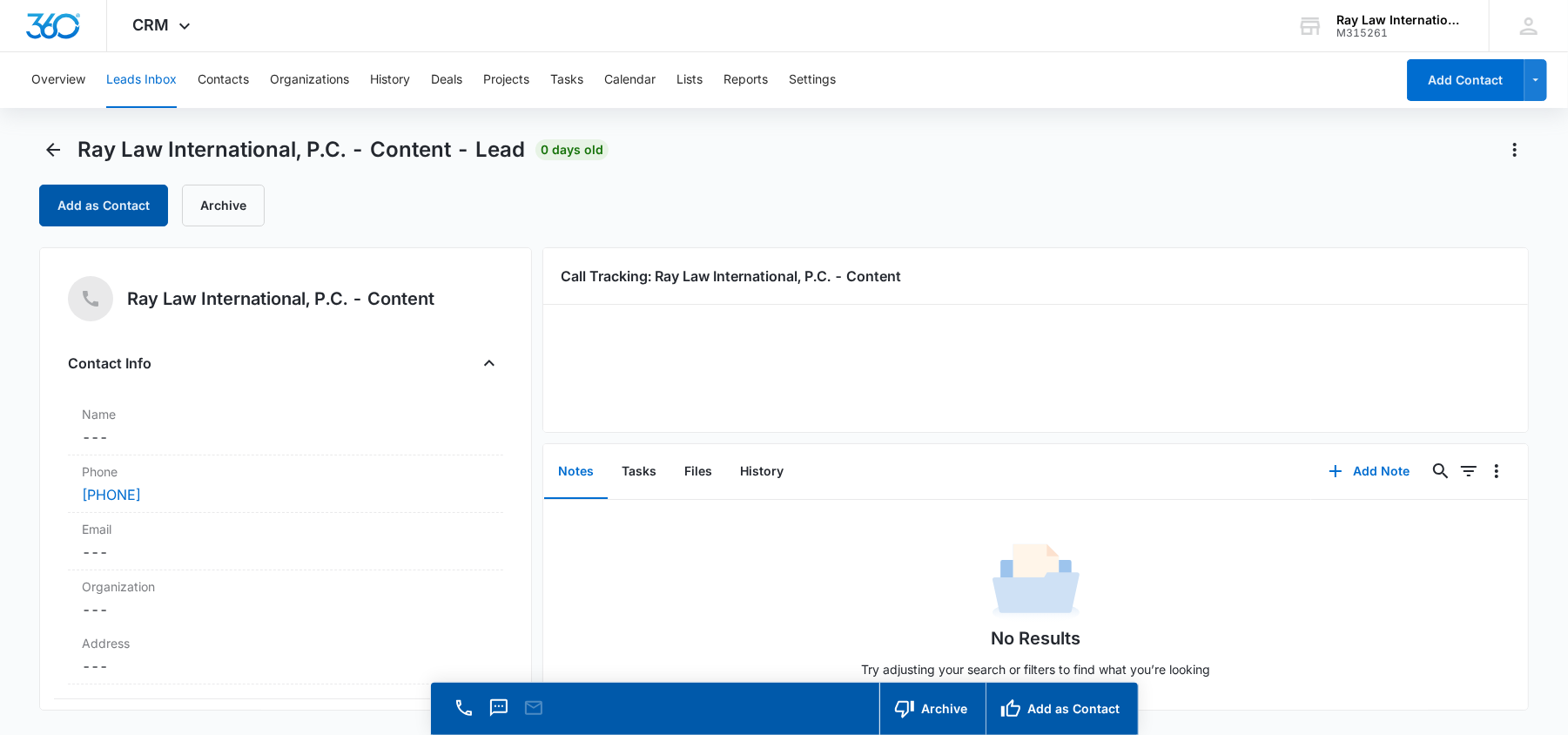 click on "Add as Contact" at bounding box center (104, 206) 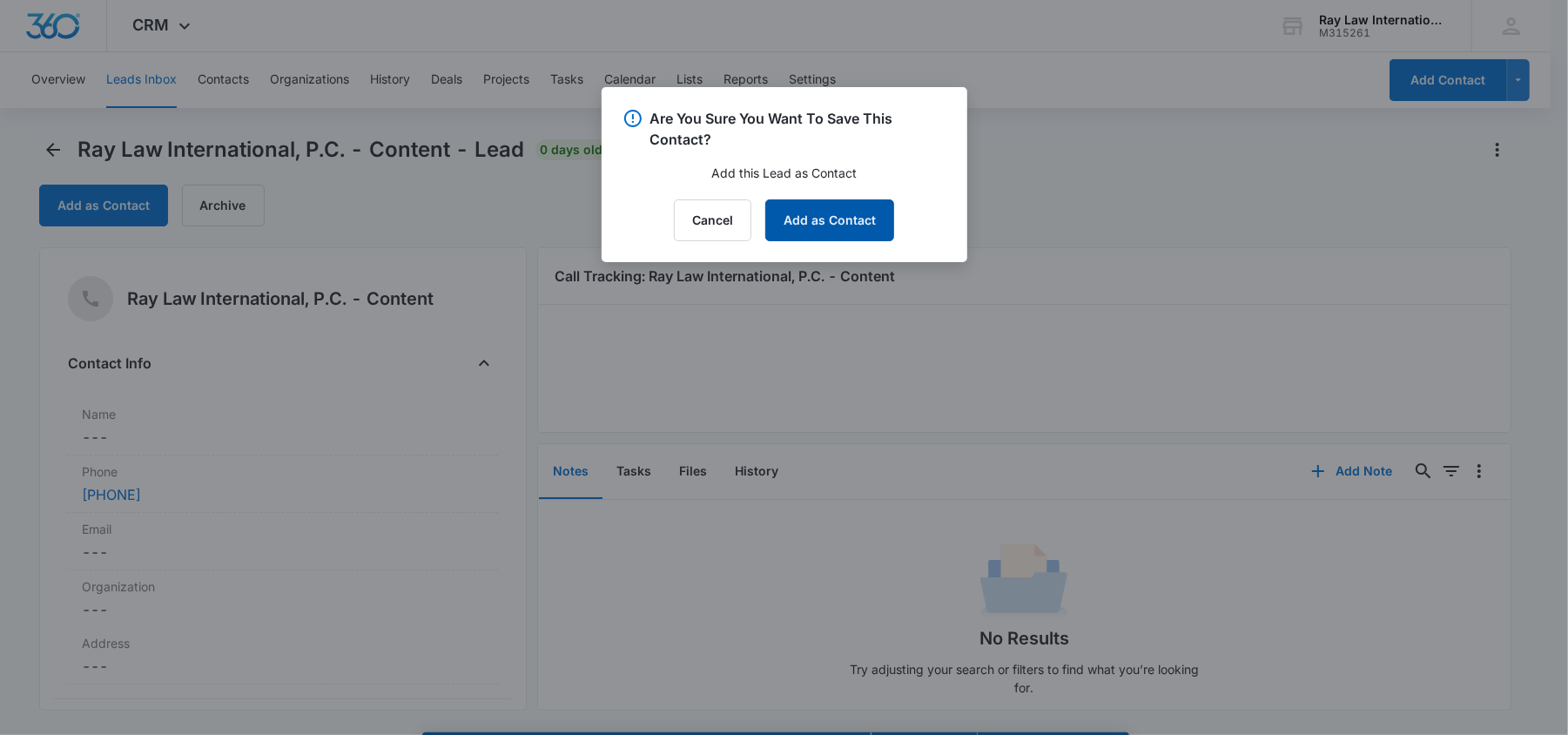 click on "Add as Contact" at bounding box center [830, 220] 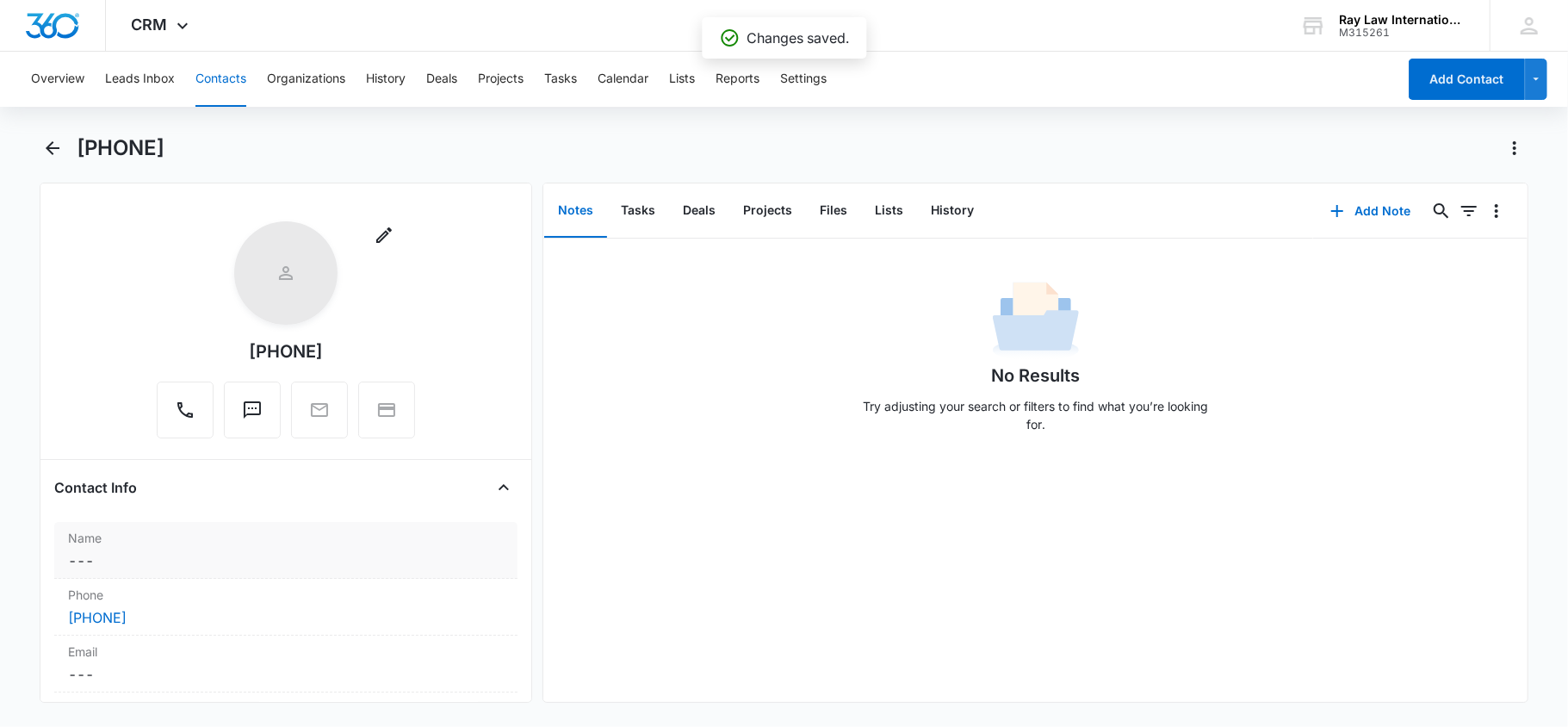 click on "Name" at bounding box center [286, 537] 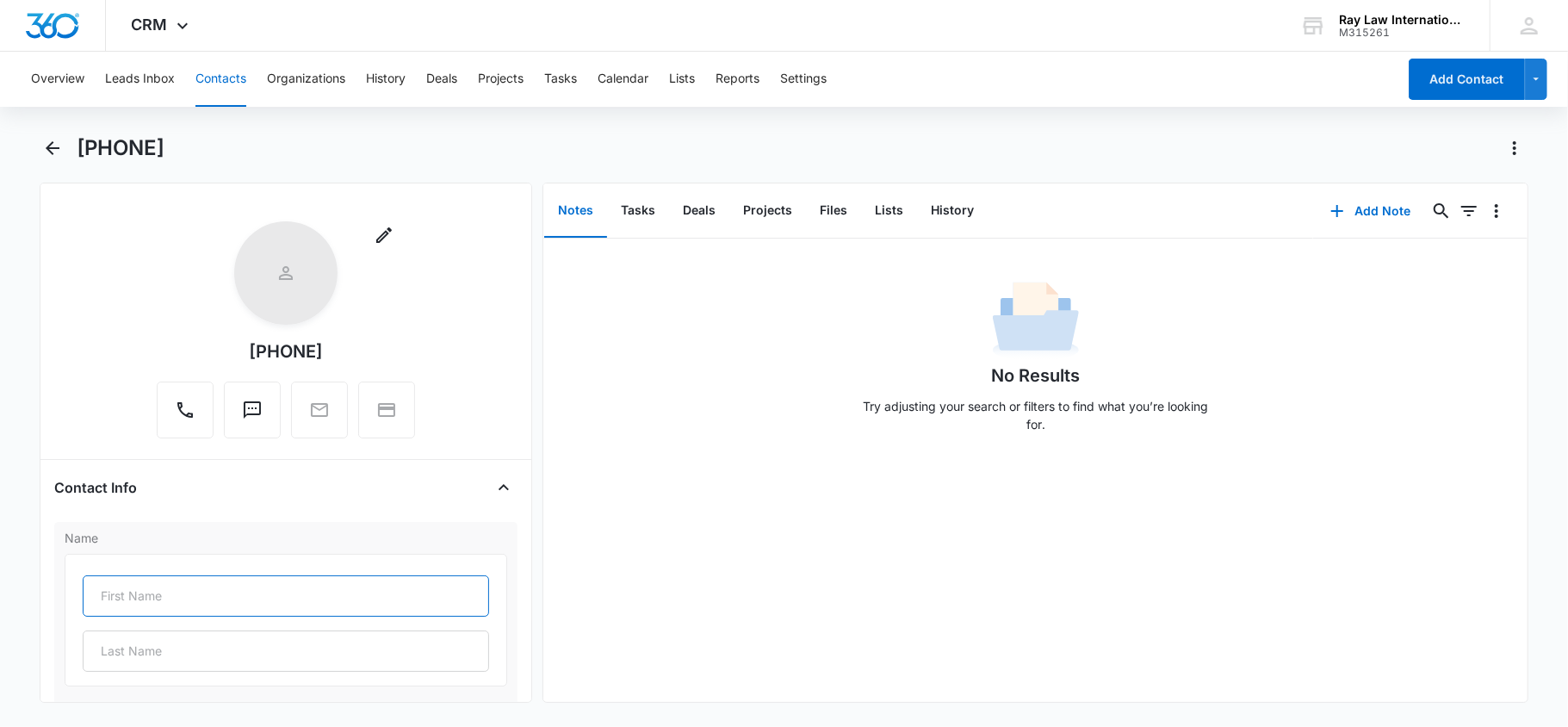 click at bounding box center [286, 596] 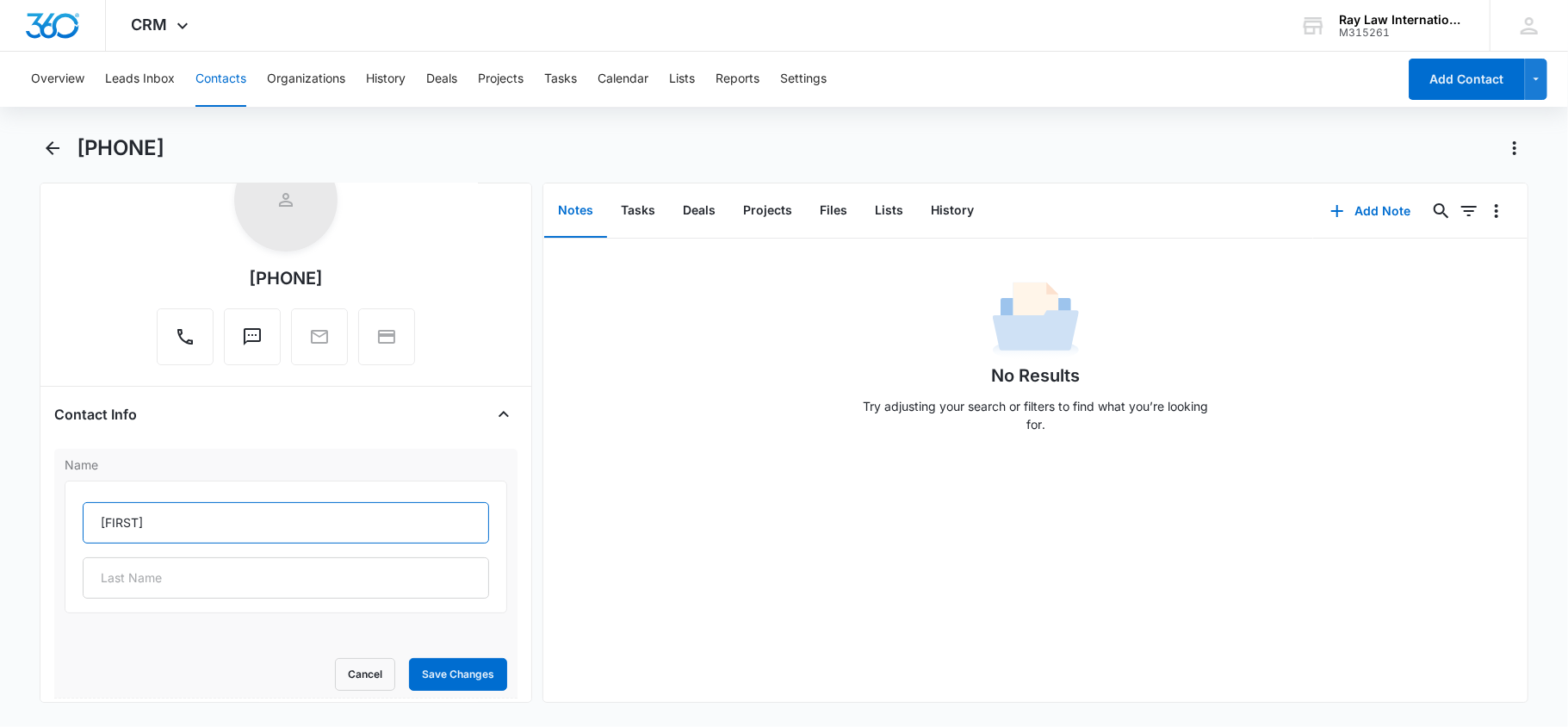 scroll, scrollTop: 115, scrollLeft: 0, axis: vertical 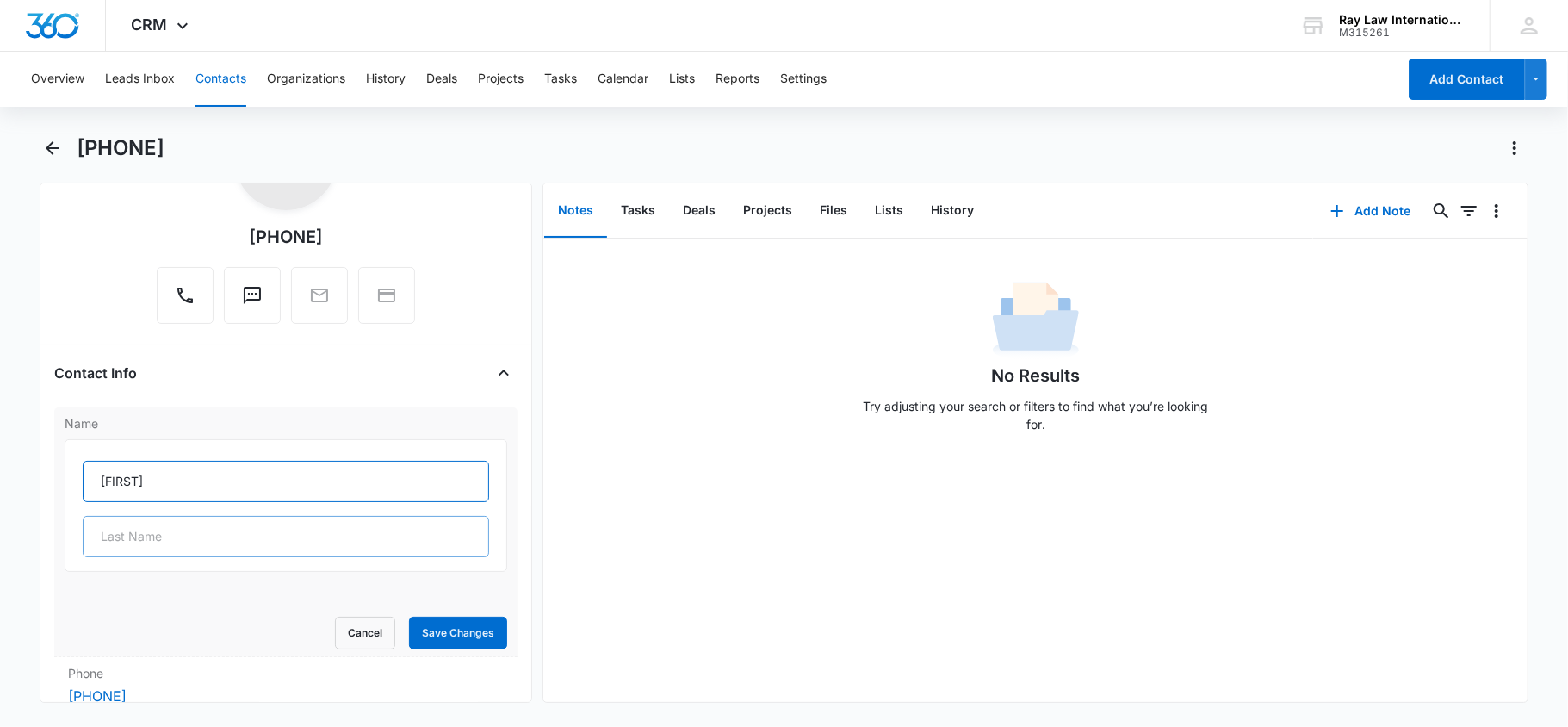 type on "[FIRST]" 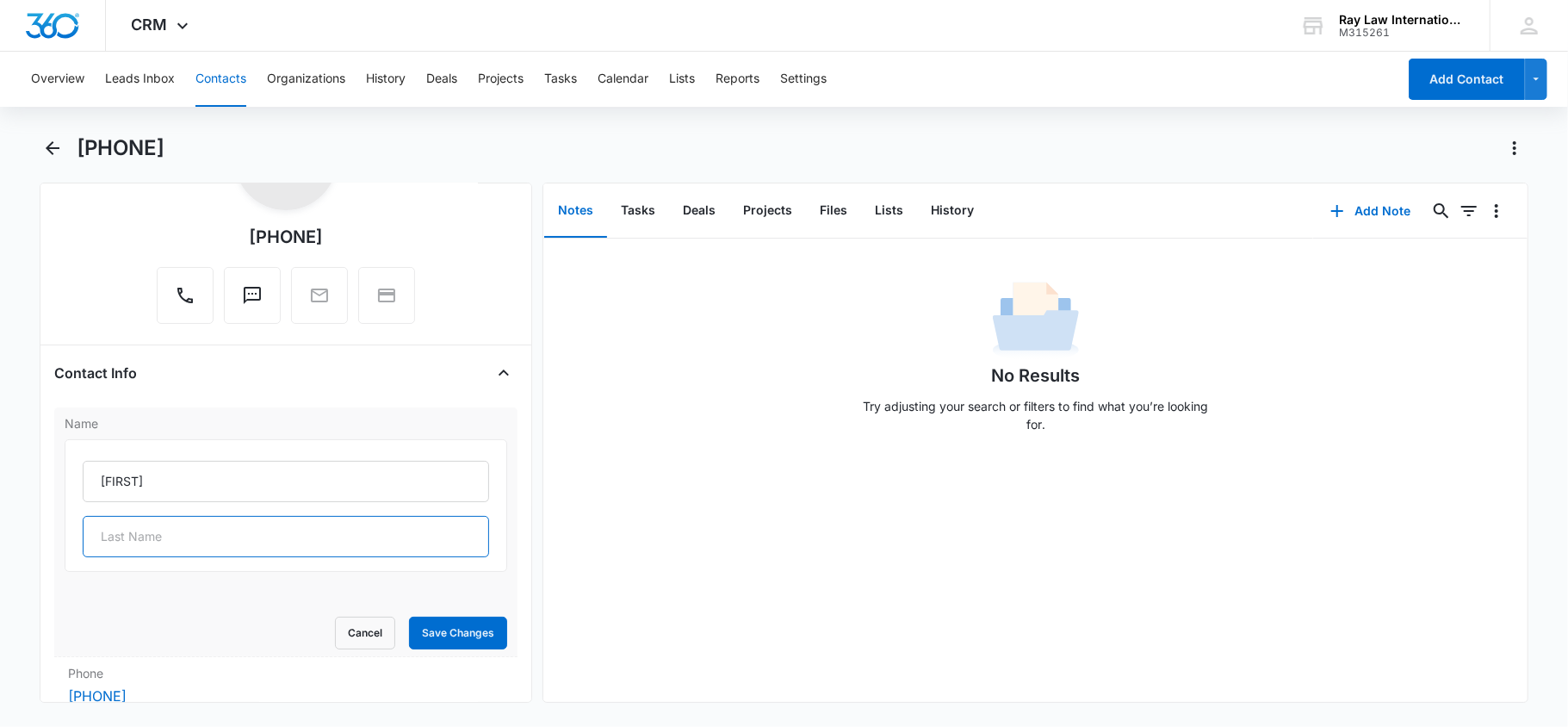click at bounding box center (286, 537) 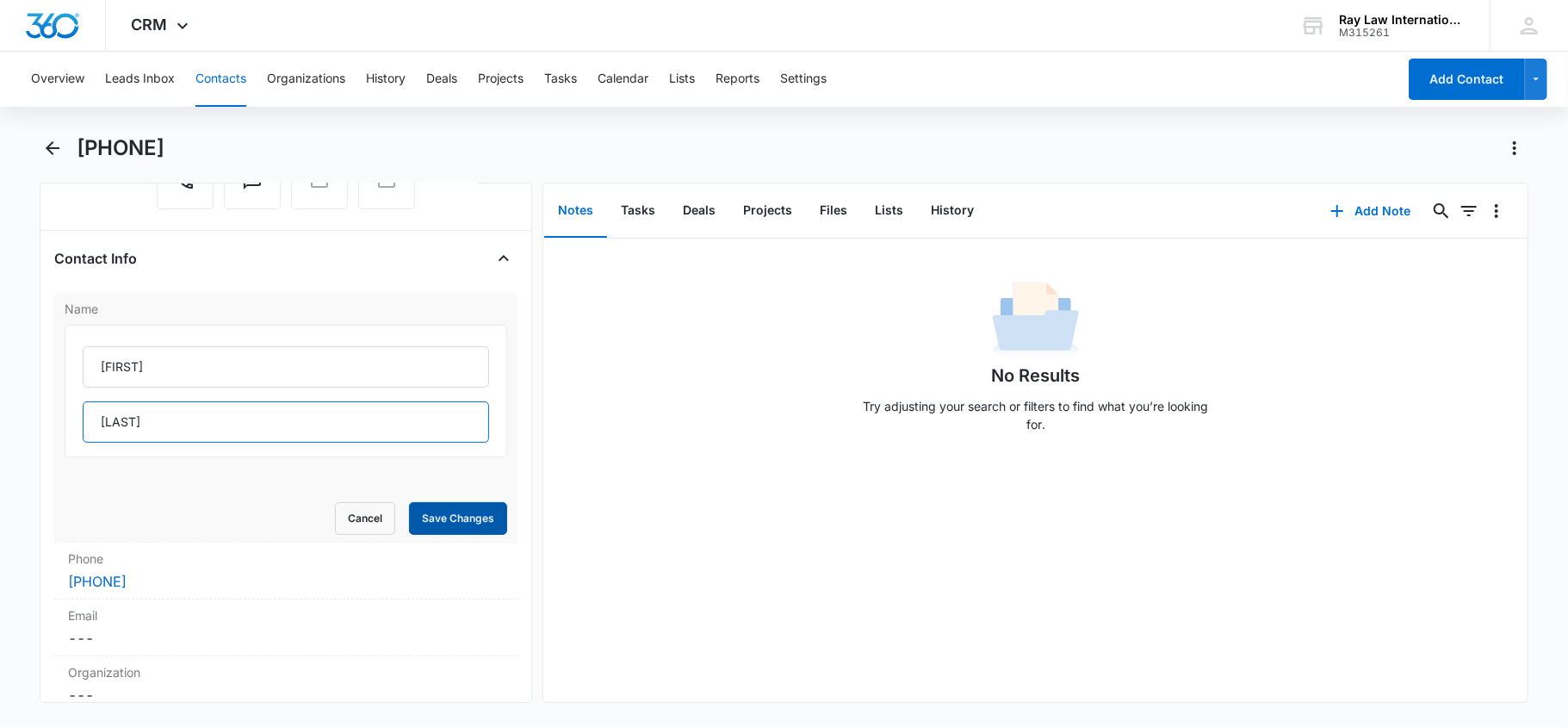 type on "[LAST]" 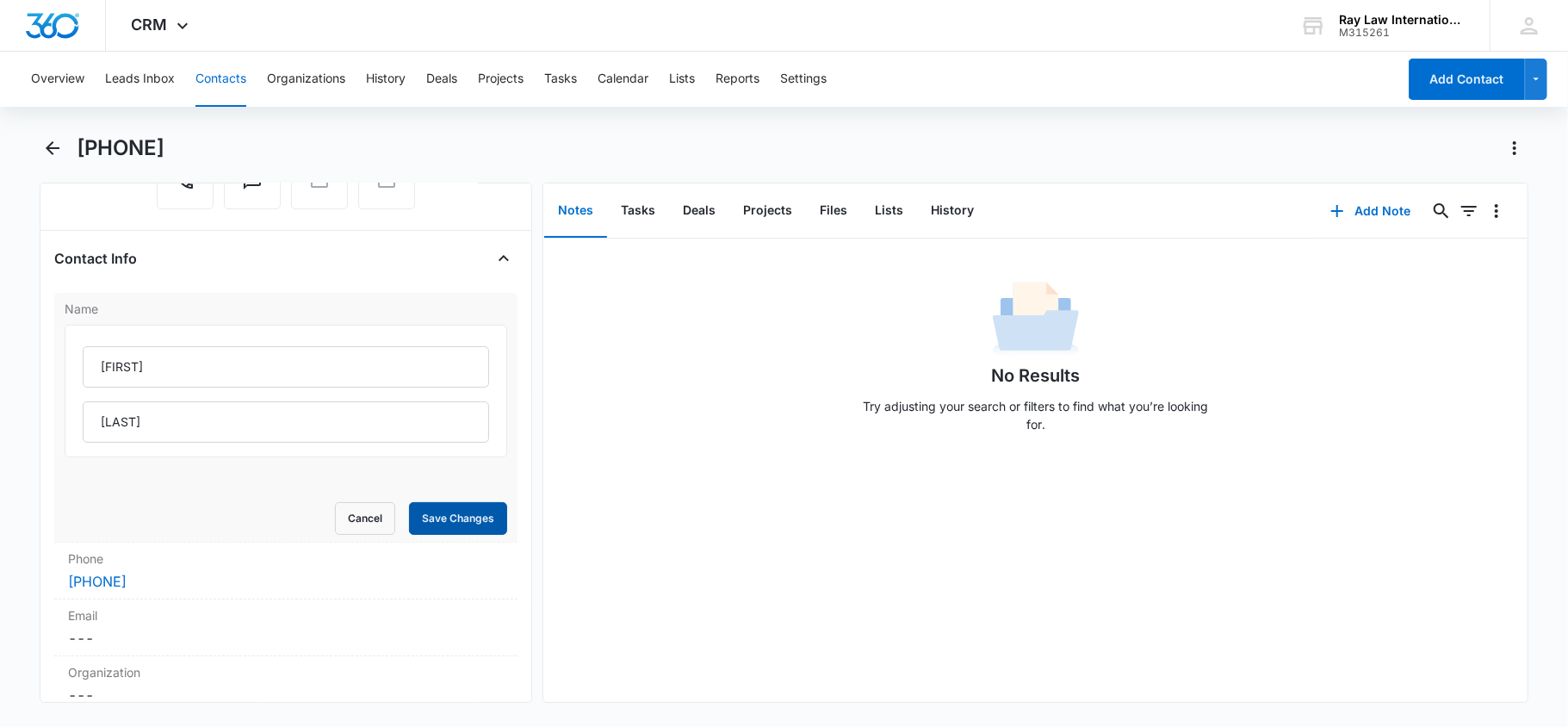 click on "Save Changes" at bounding box center (458, 519) 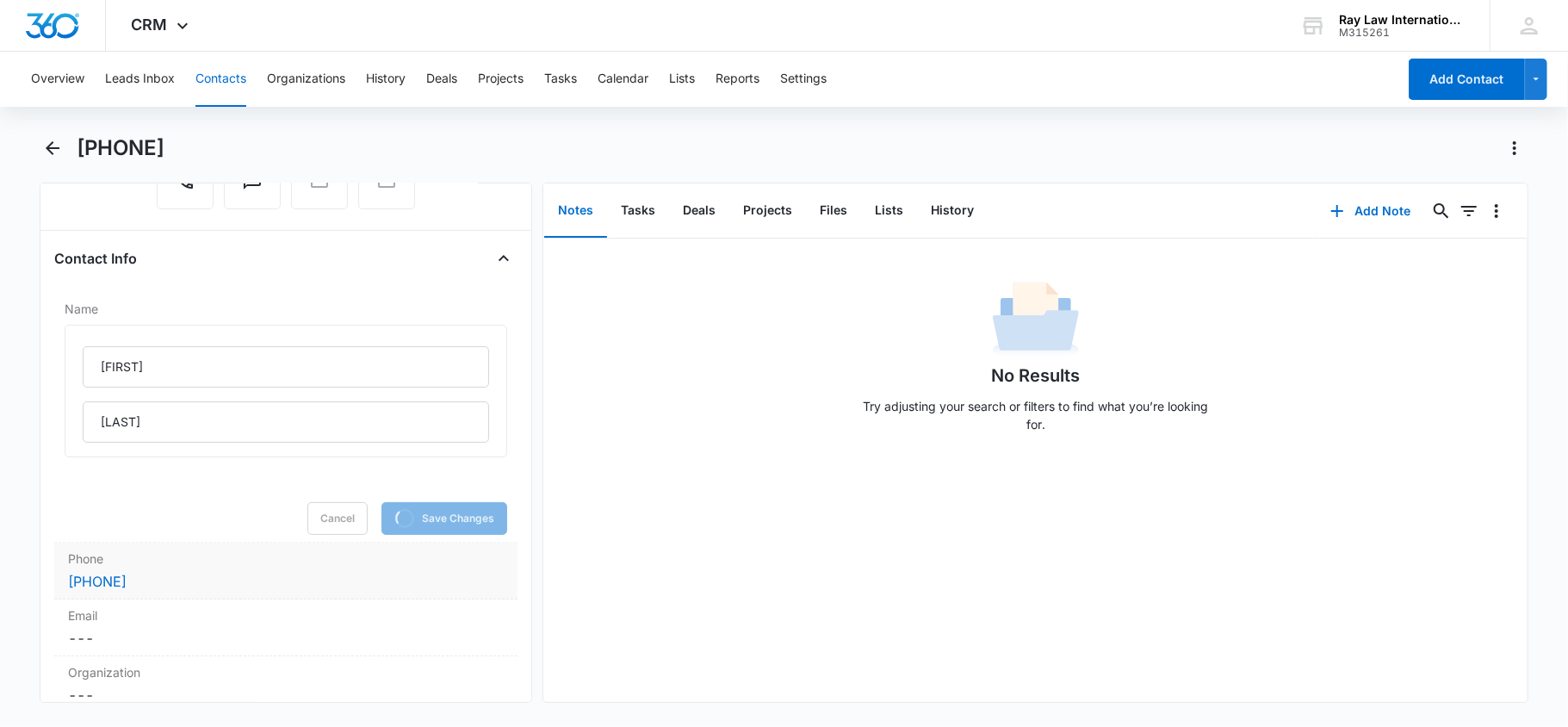 scroll, scrollTop: 345, scrollLeft: 0, axis: vertical 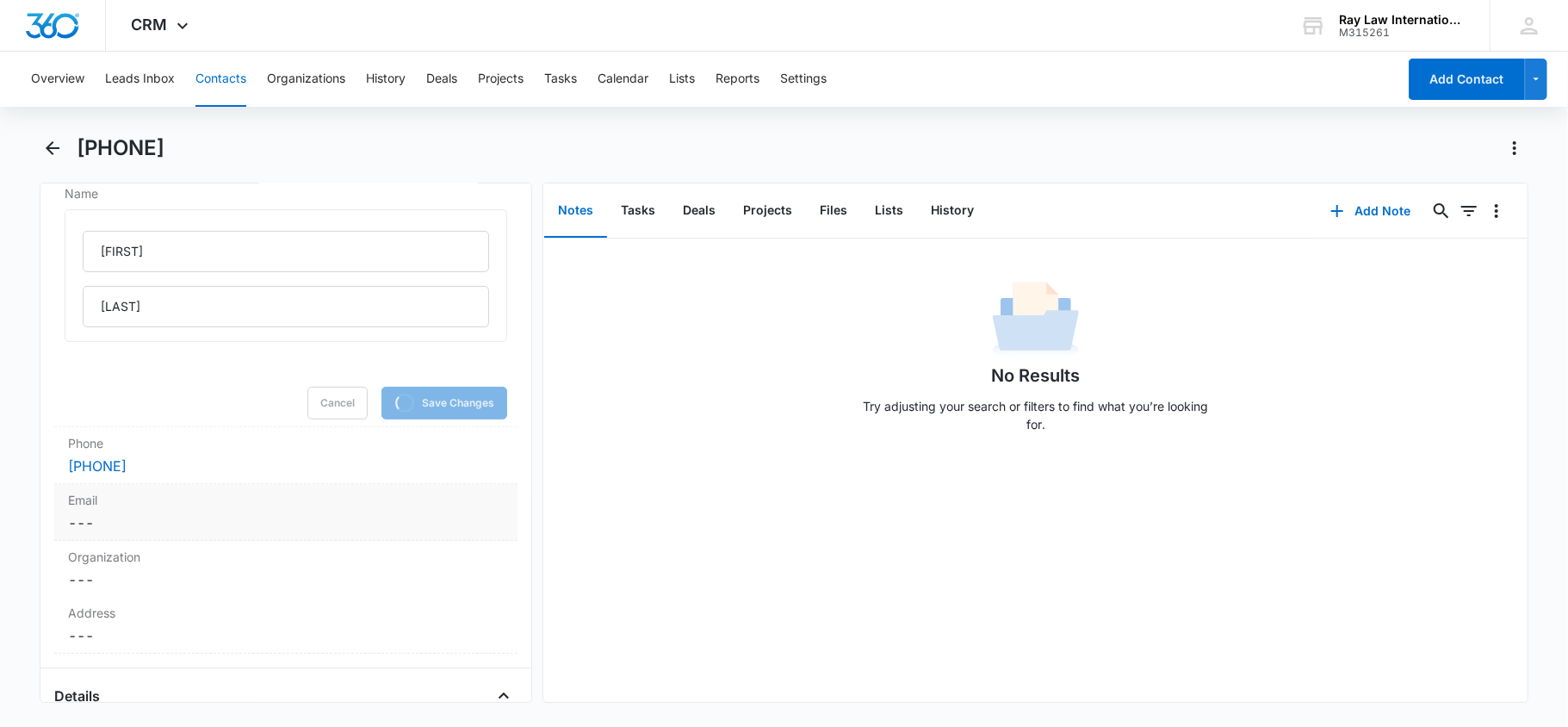 click on "Cancel Save Changes ---" at bounding box center (286, 523) 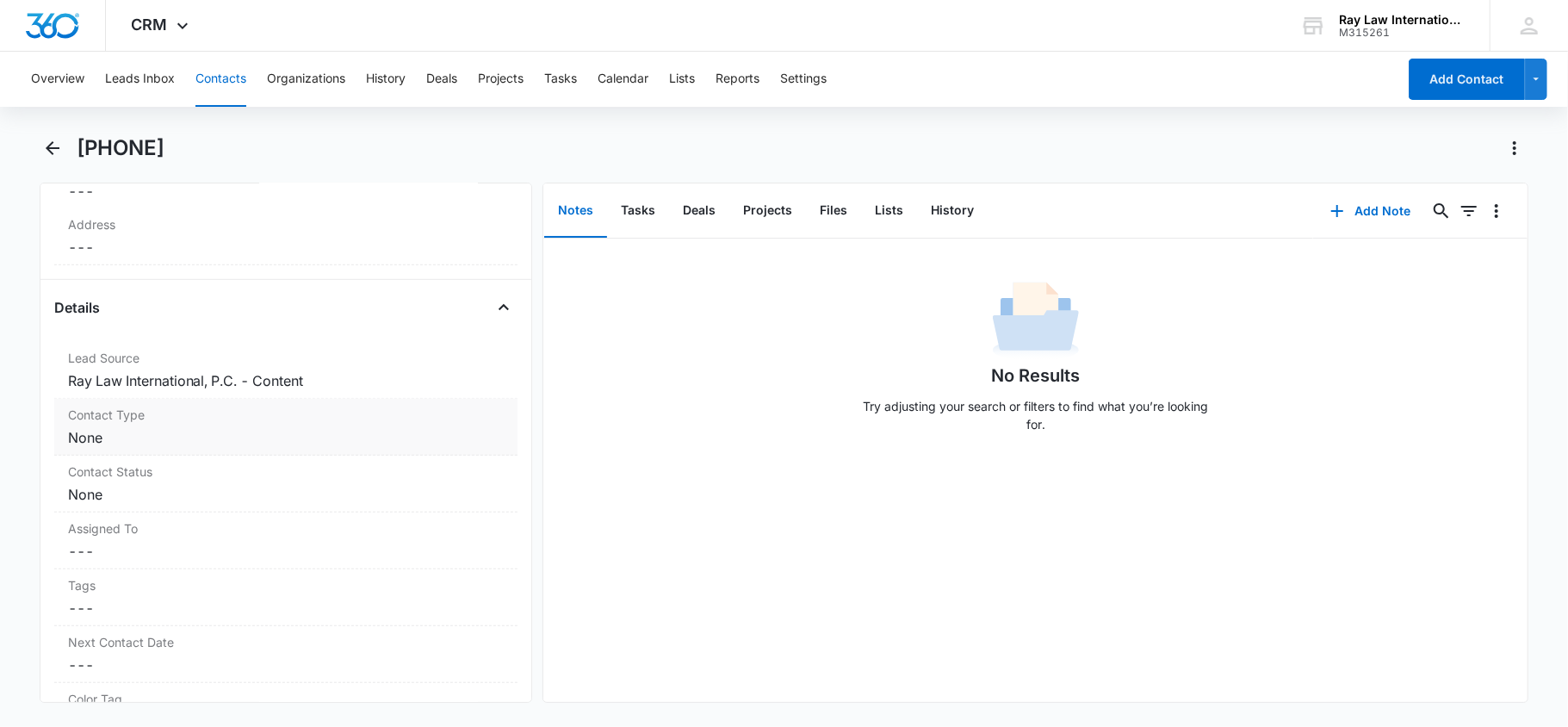 click on "Contact Type Cancel Save Changes None" at bounding box center [286, 427] 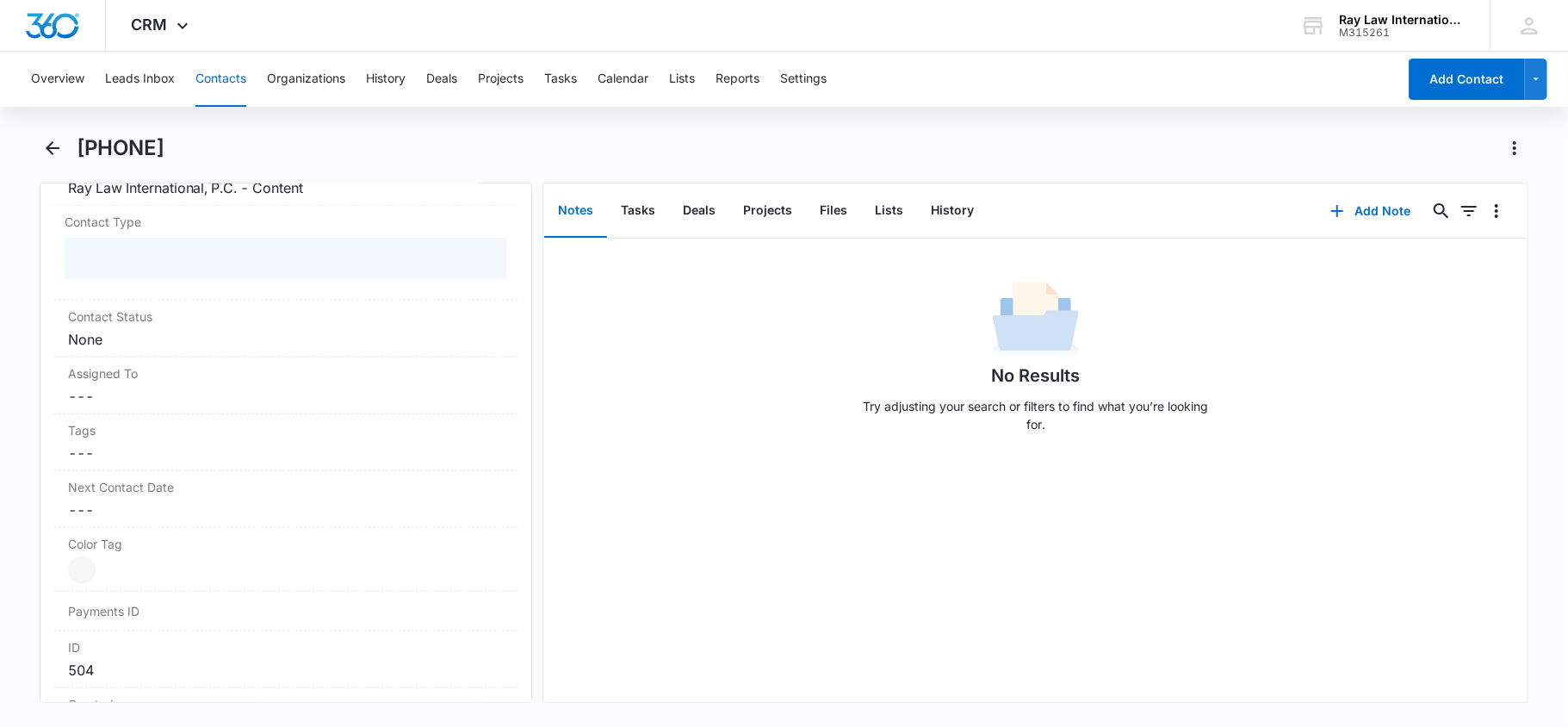 scroll, scrollTop: 610, scrollLeft: 0, axis: vertical 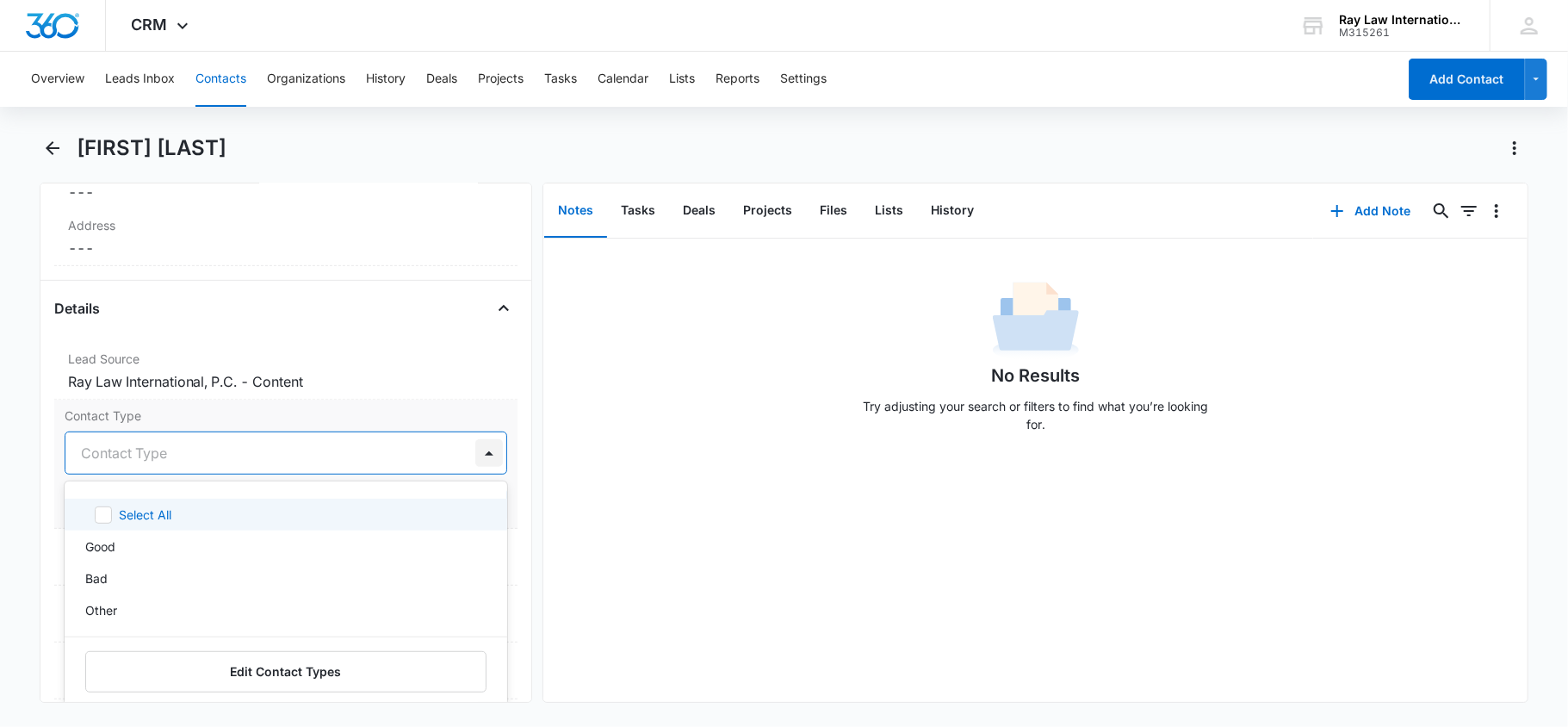 click at bounding box center [489, 453] 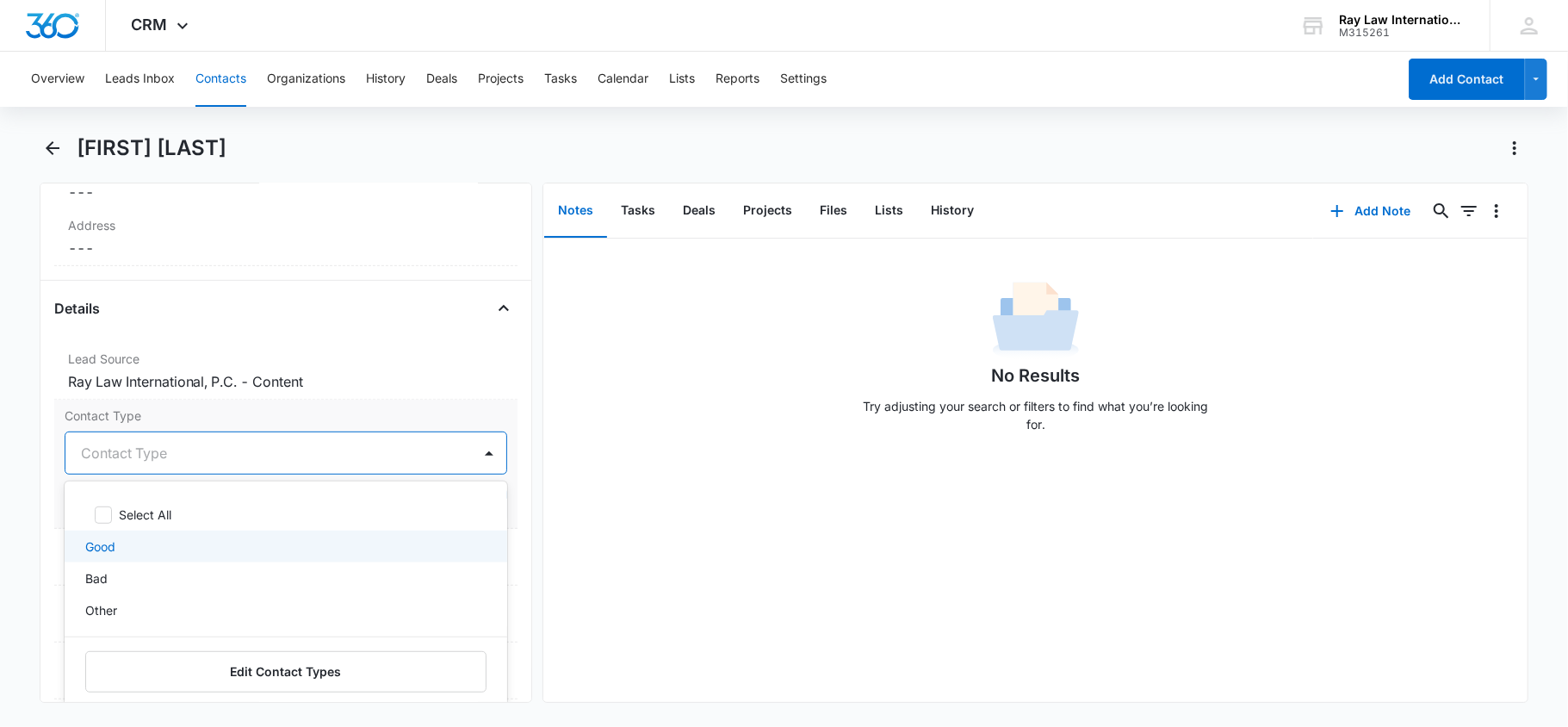 click on "Good" at bounding box center [284, 546] 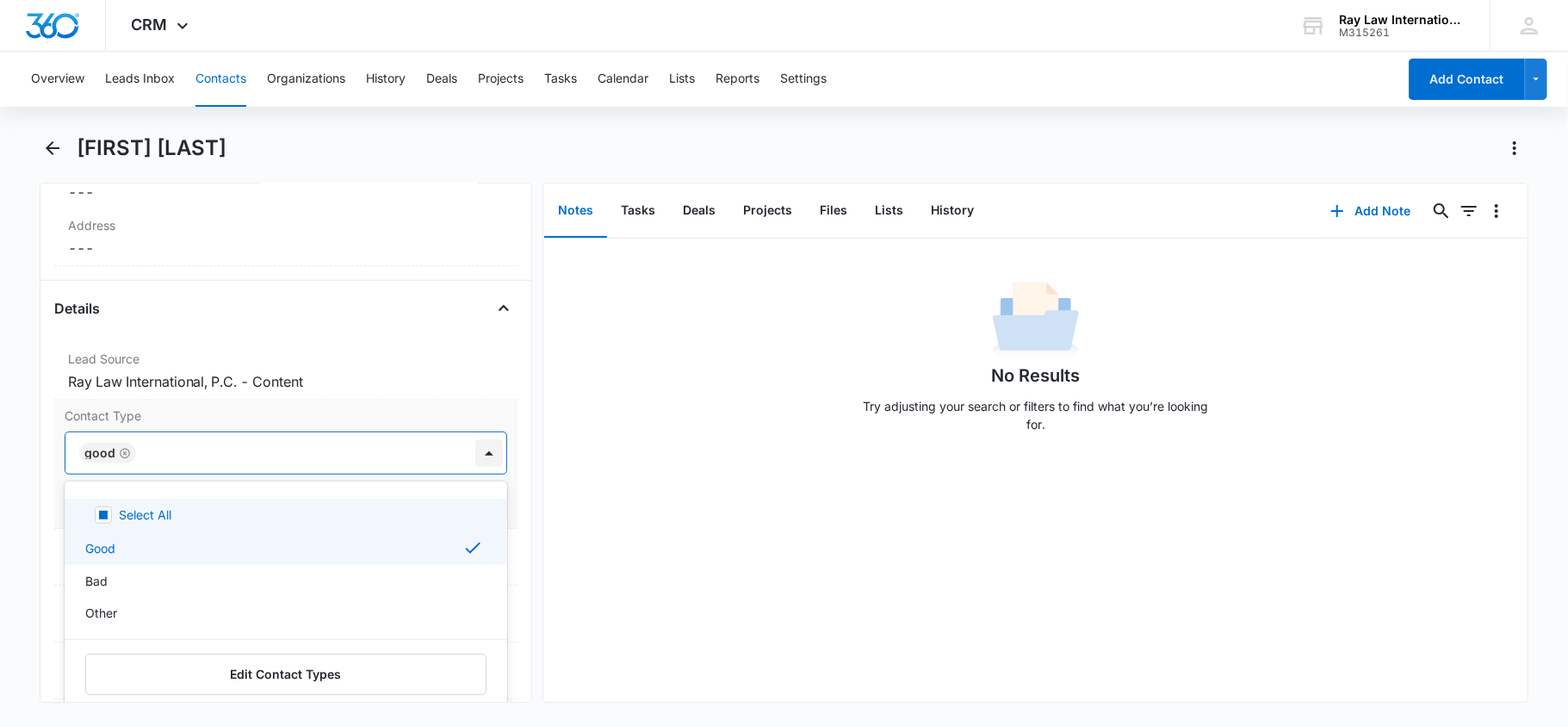 click at bounding box center (489, 453) 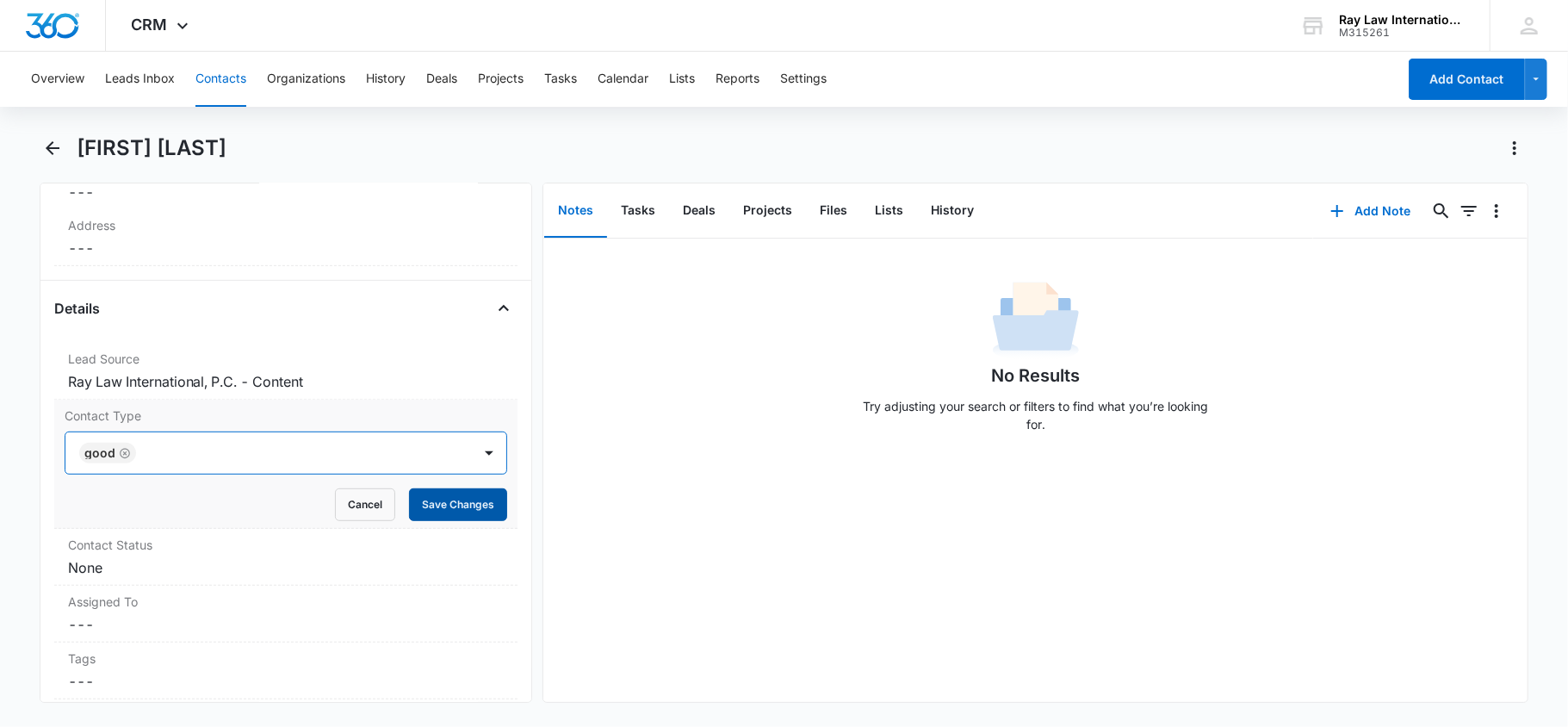 click on "Save Changes" at bounding box center [458, 505] 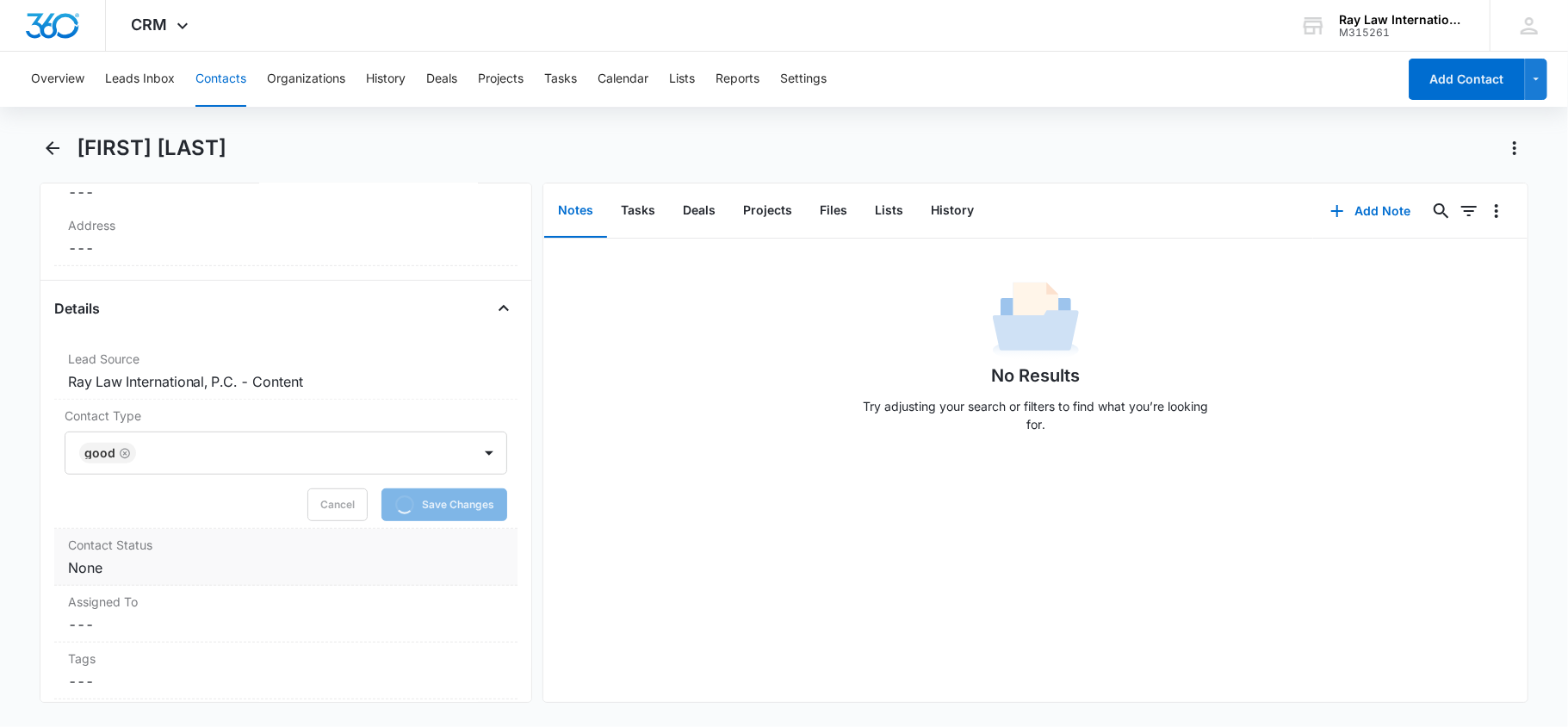 click on "Cancel Save Changes None" at bounding box center [286, 568] 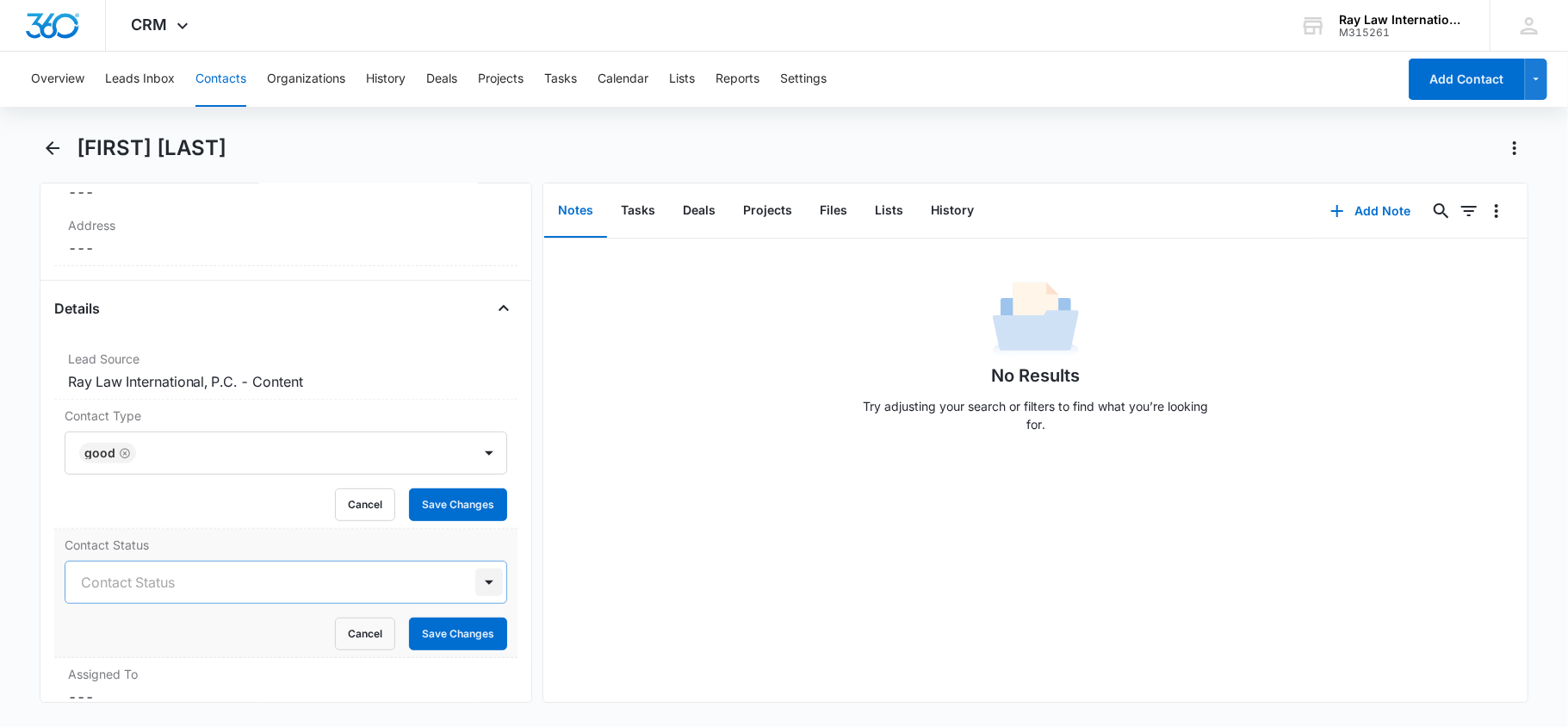 click at bounding box center [489, 582] 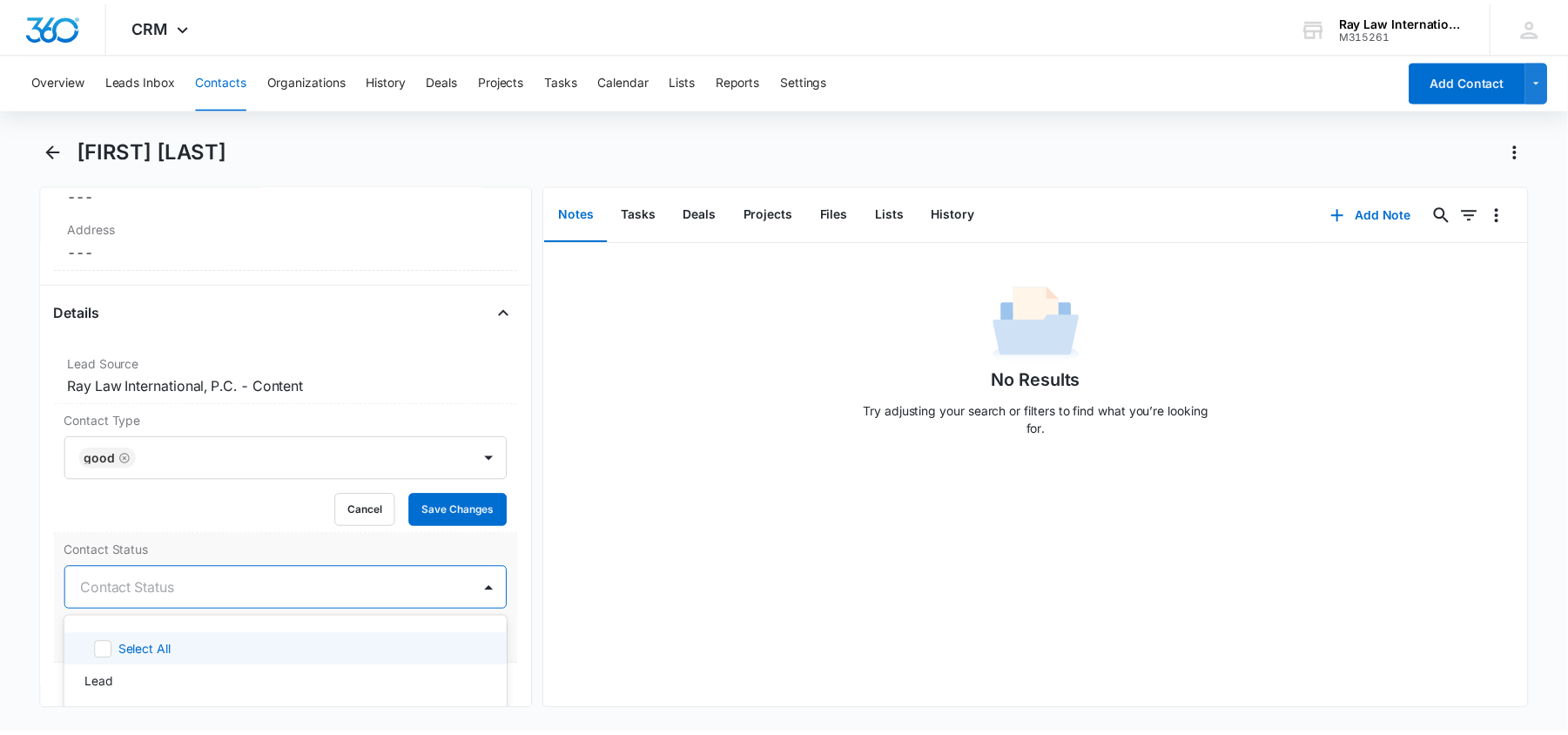 scroll, scrollTop: 116, scrollLeft: 0, axis: vertical 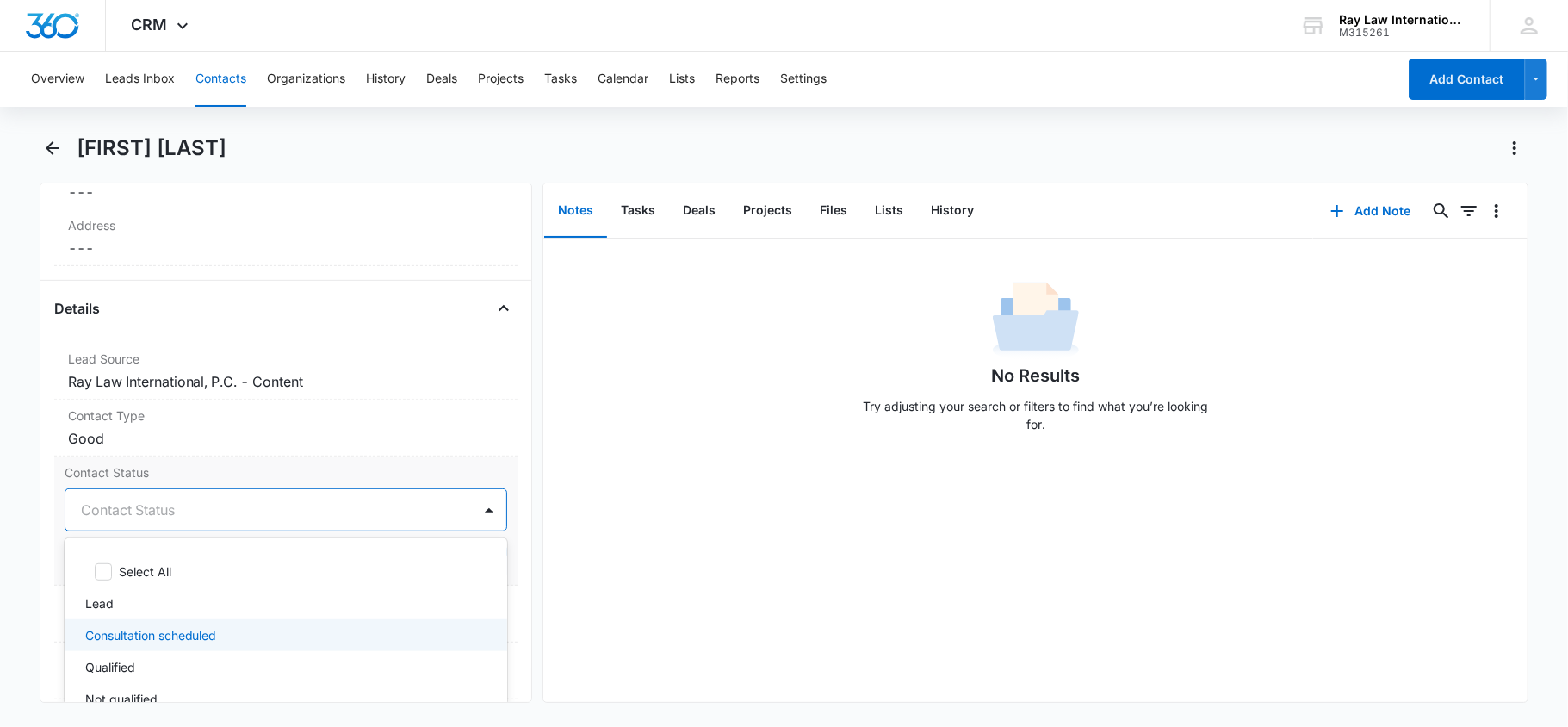 click on "Consultation scheduled" at bounding box center [284, 635] 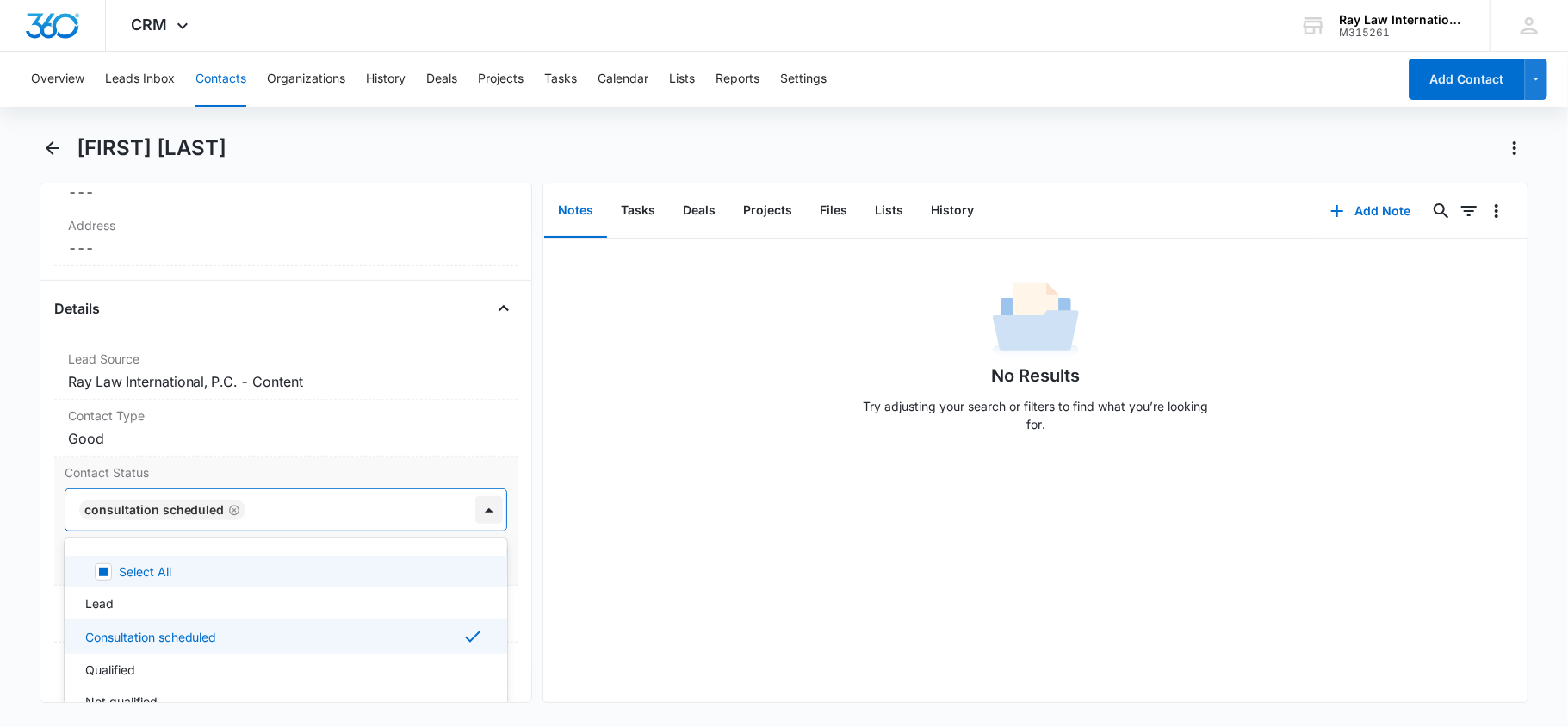 click at bounding box center [489, 510] 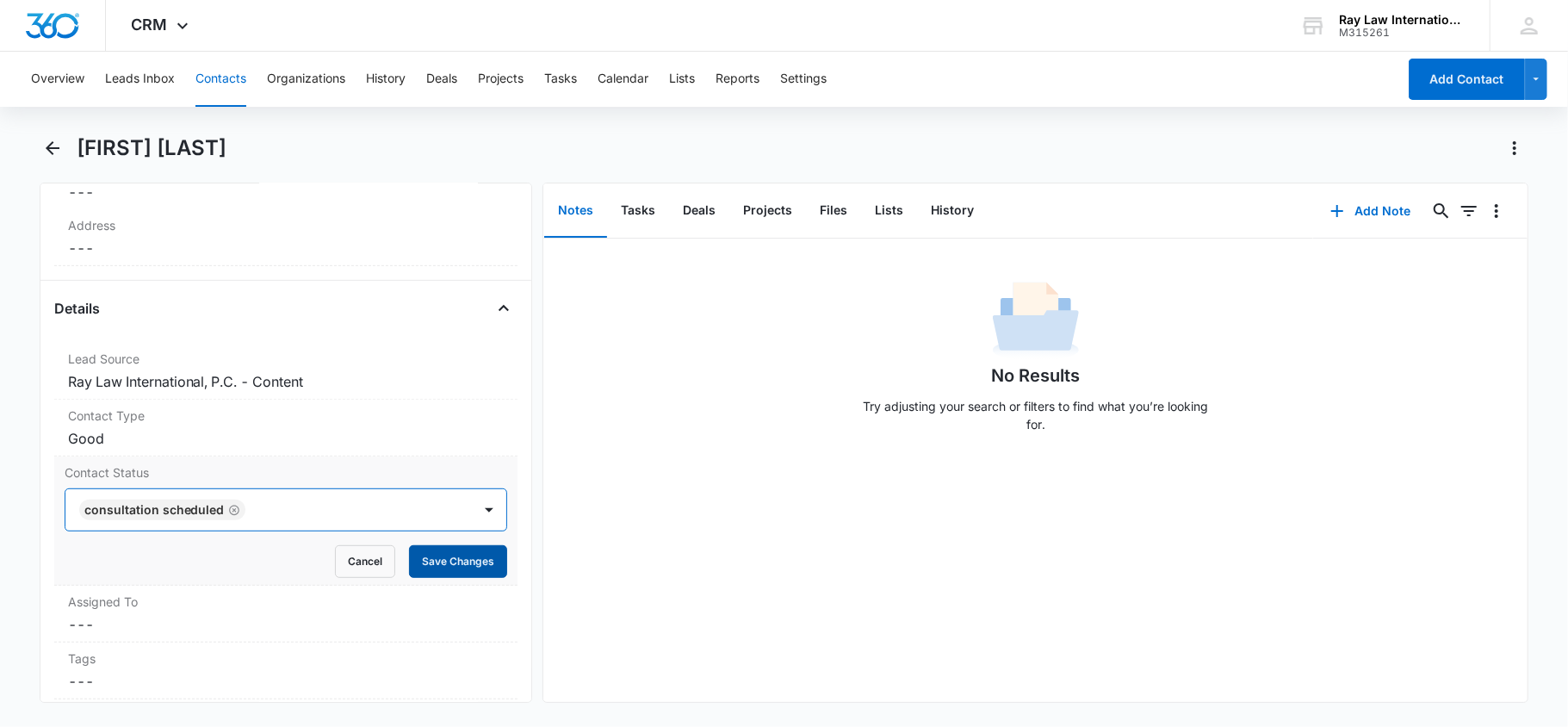 click on "Save Changes" at bounding box center (458, 562) 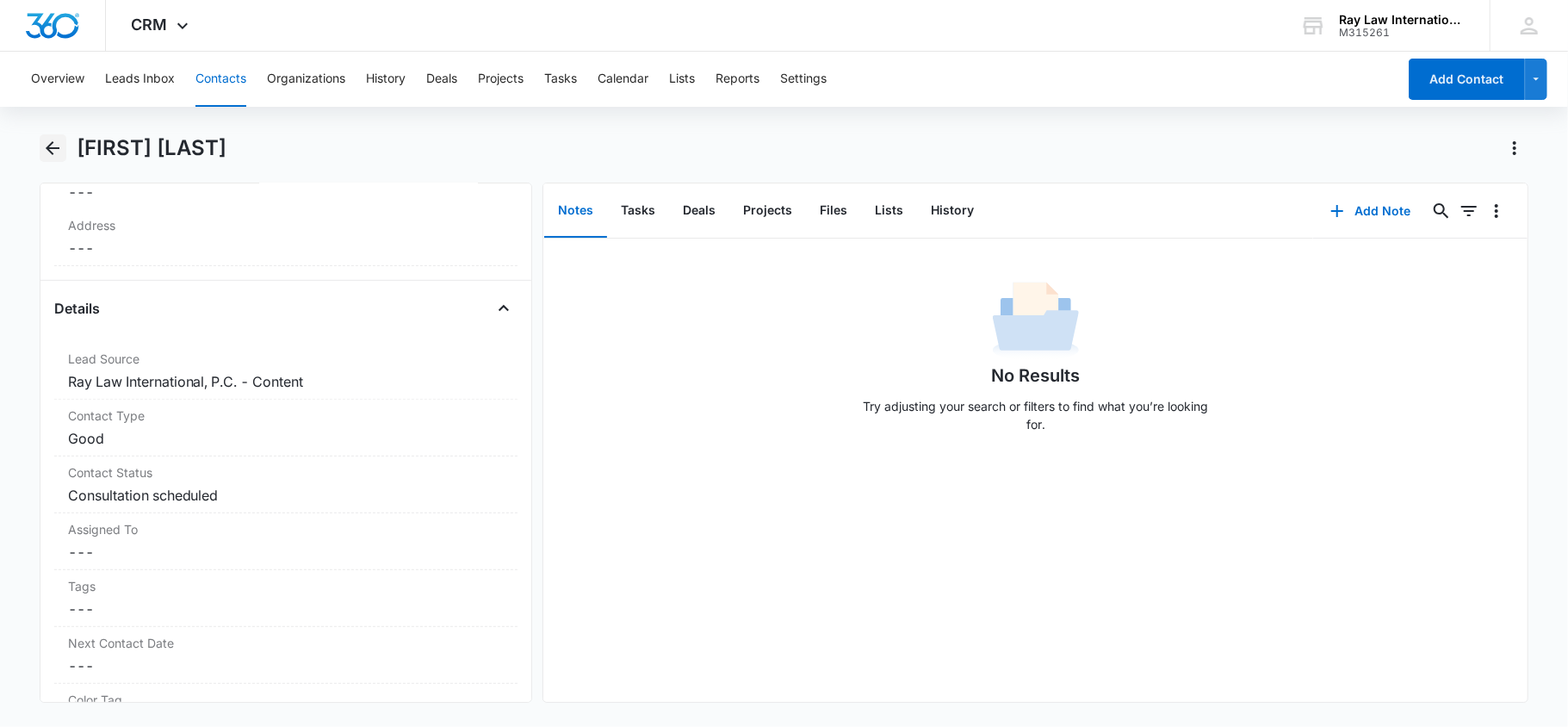 click 